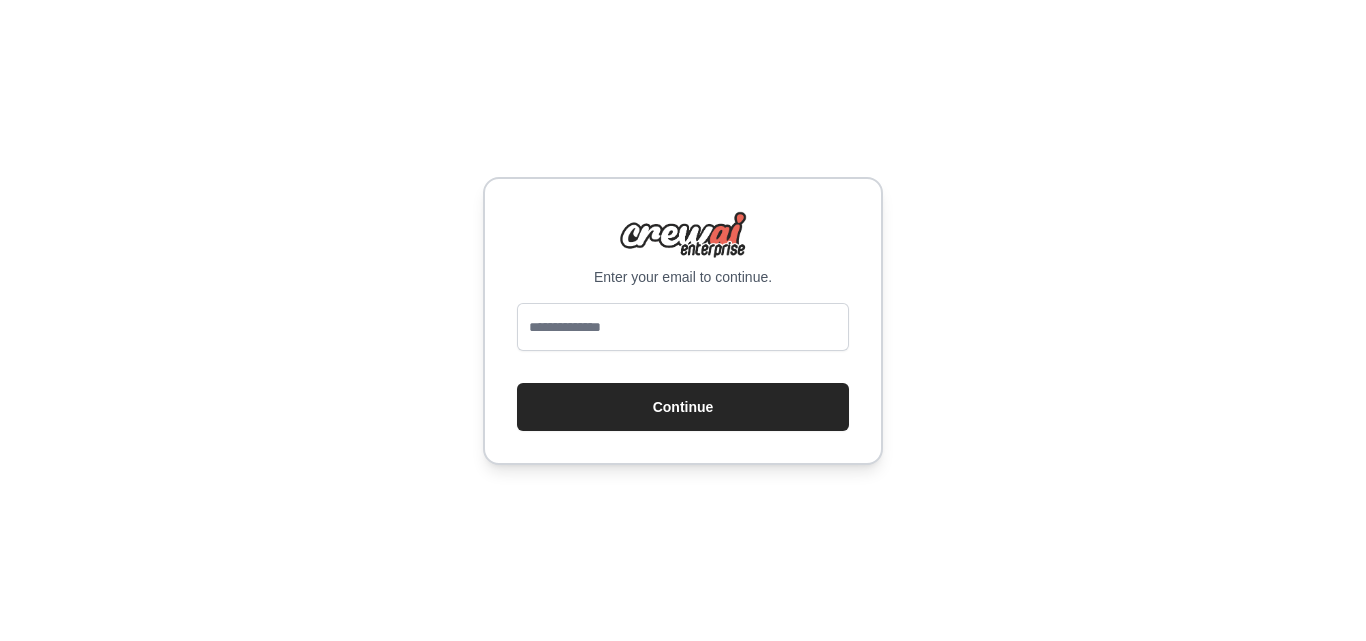 scroll, scrollTop: 0, scrollLeft: 0, axis: both 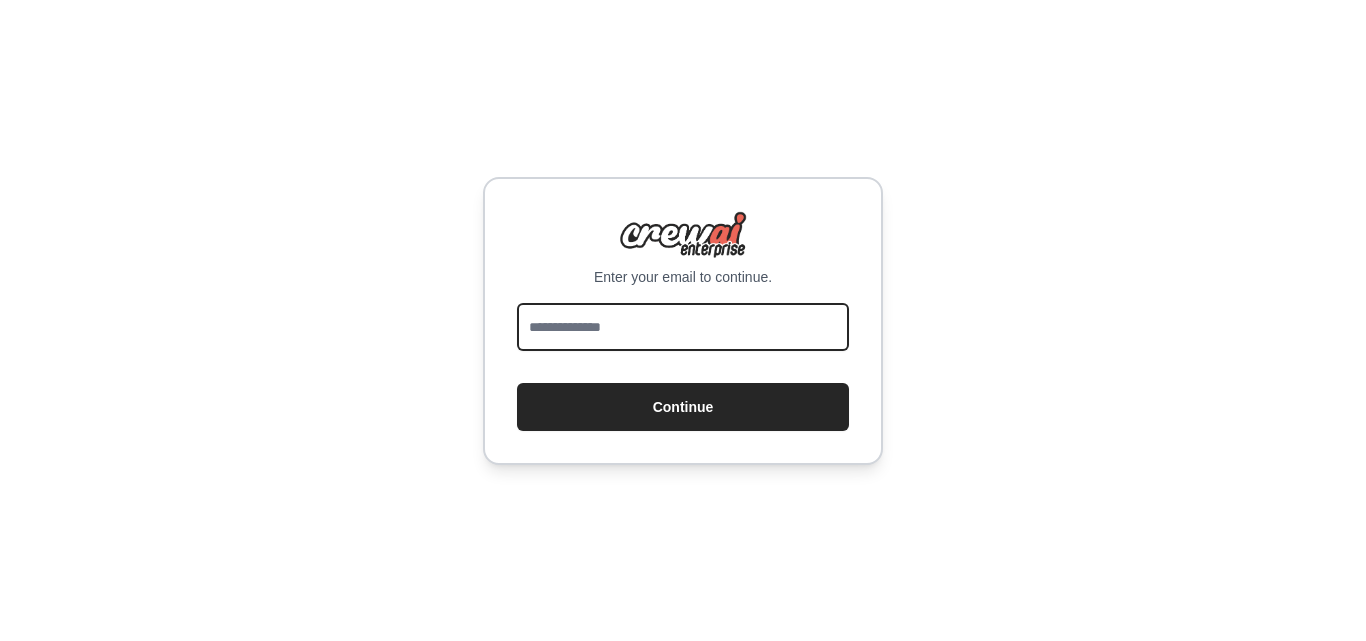 click at bounding box center [683, 327] 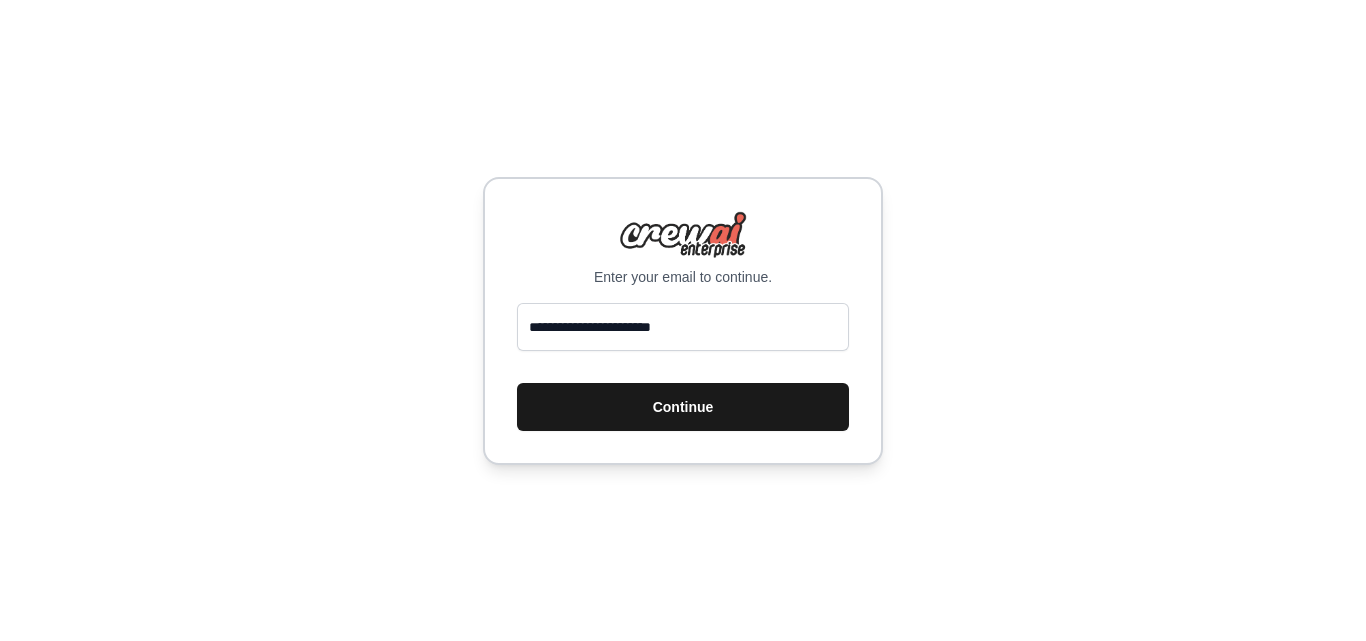 click on "Continue" at bounding box center (683, 407) 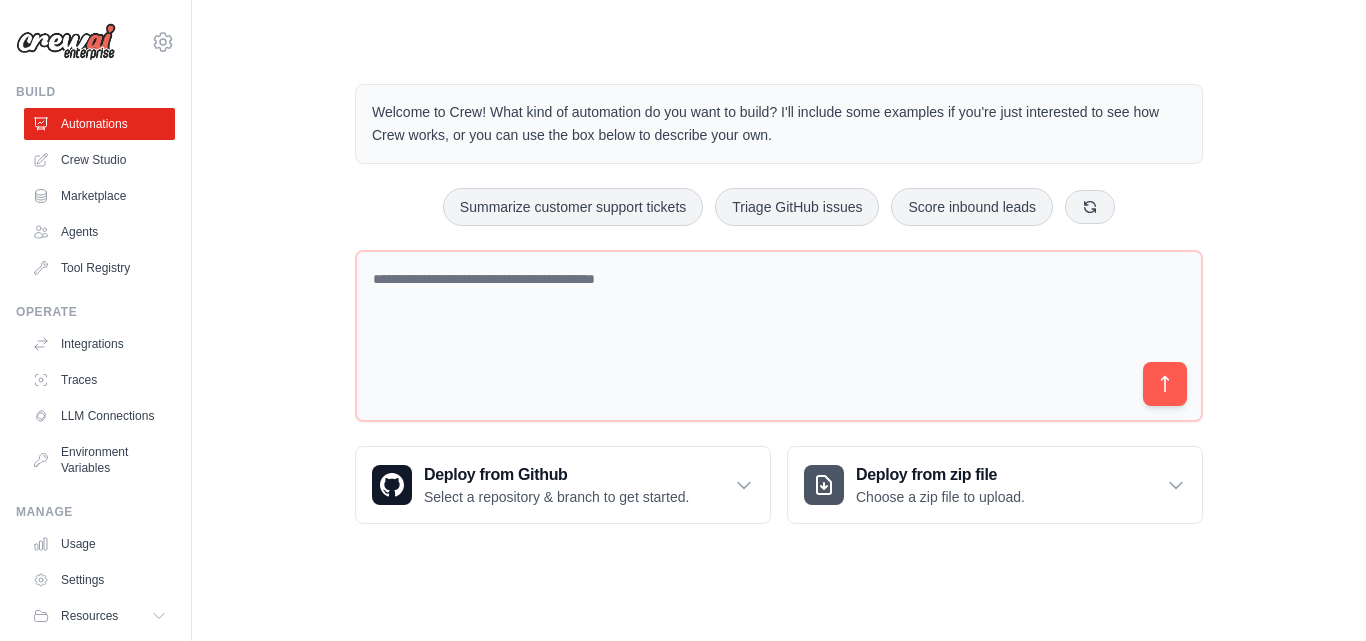 scroll, scrollTop: 0, scrollLeft: 0, axis: both 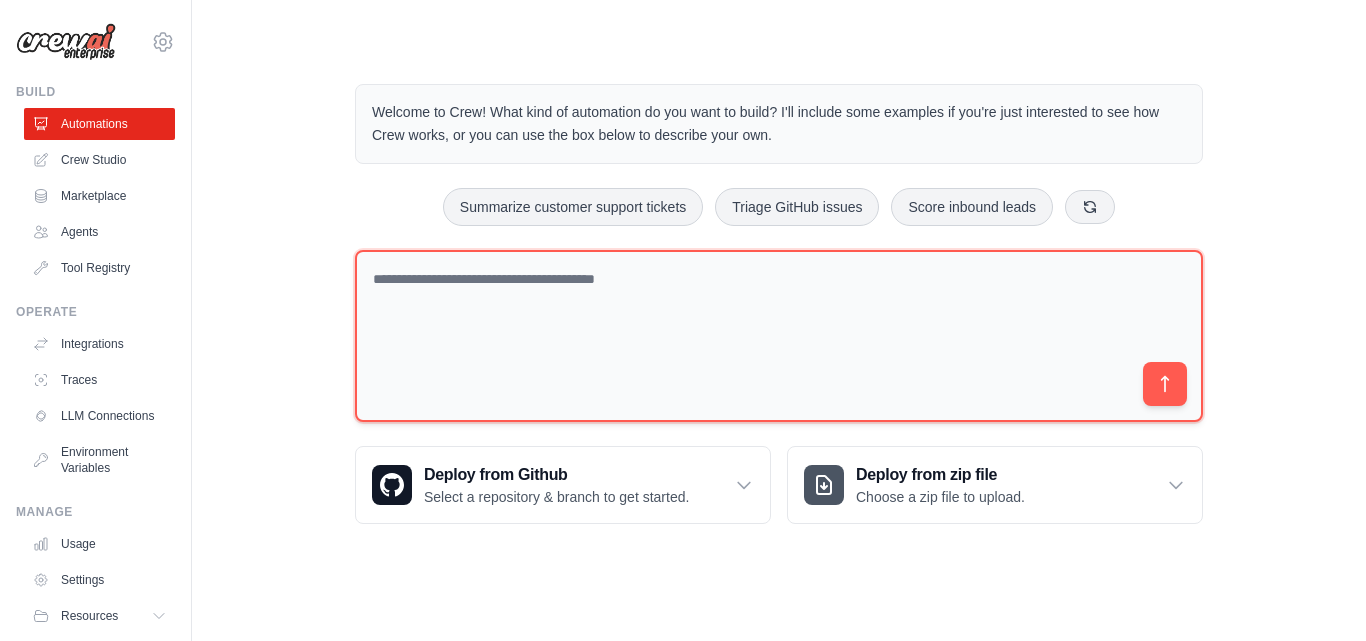 click at bounding box center [779, 336] 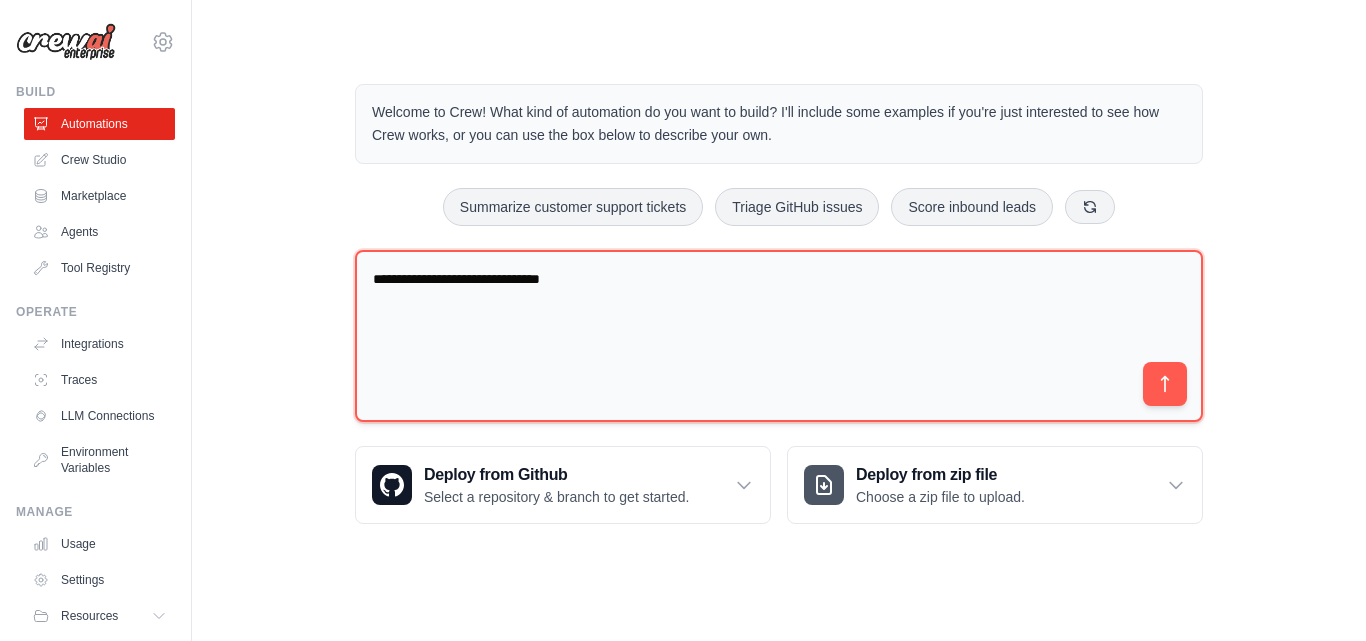 type on "**********" 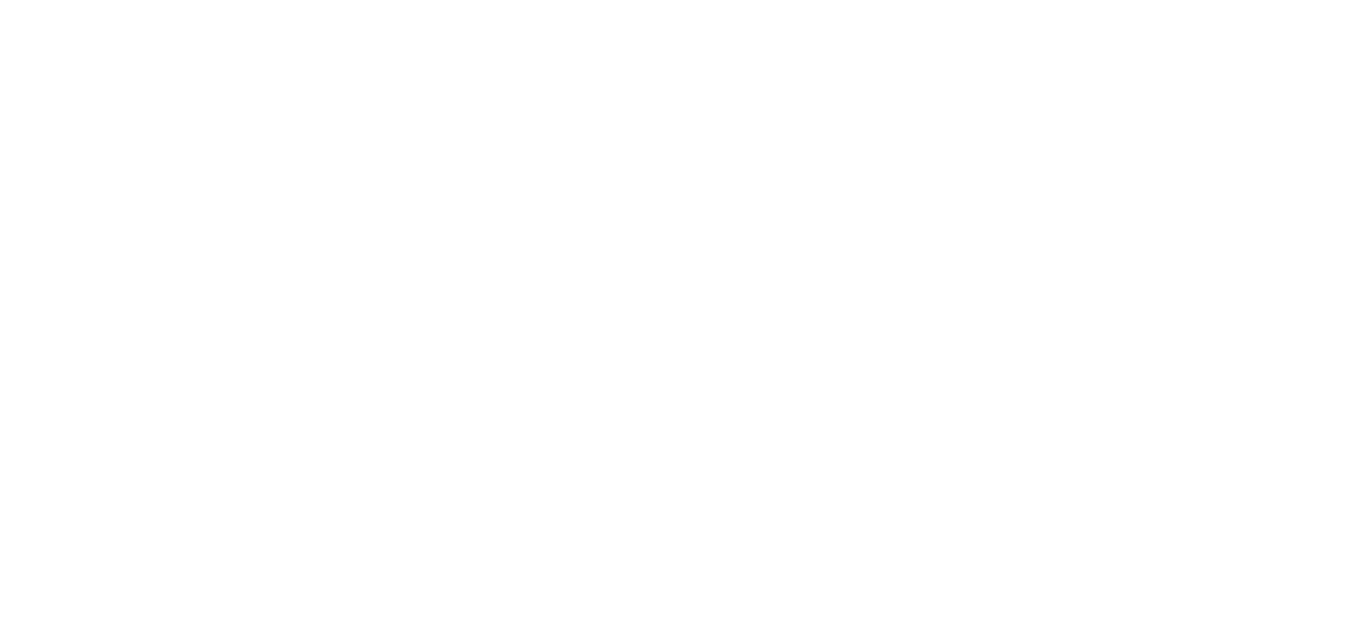 scroll, scrollTop: 0, scrollLeft: 0, axis: both 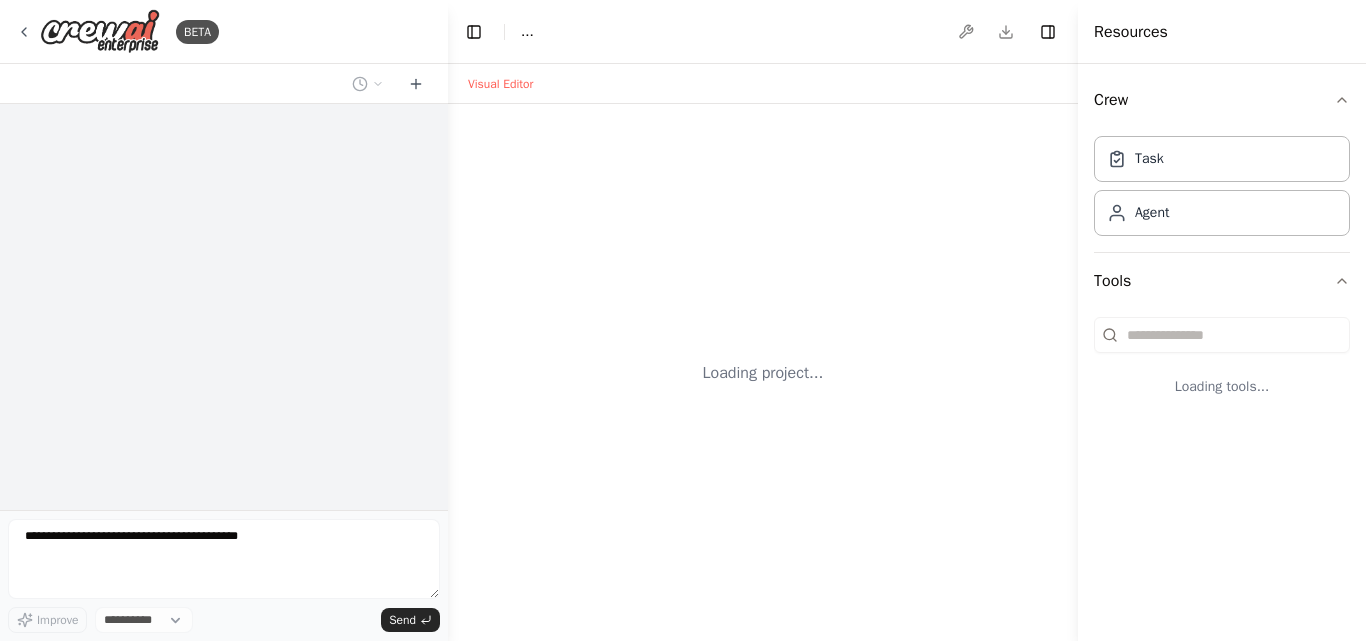select on "****" 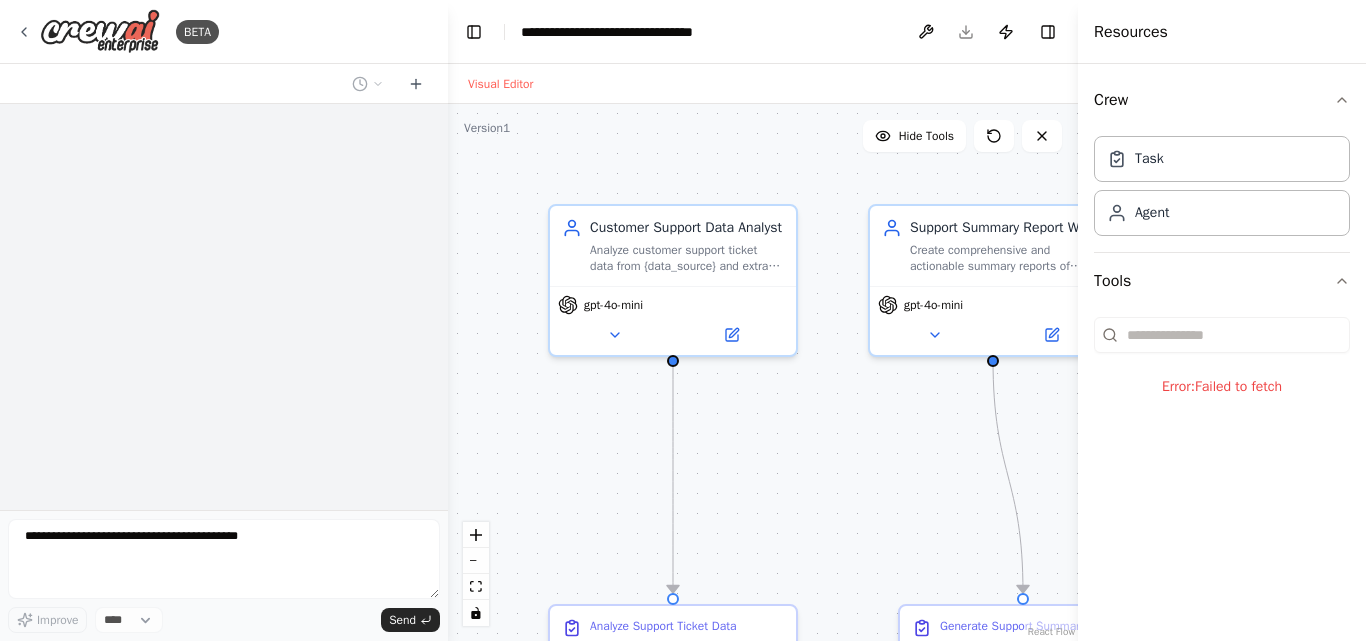 scroll, scrollTop: 0, scrollLeft: 0, axis: both 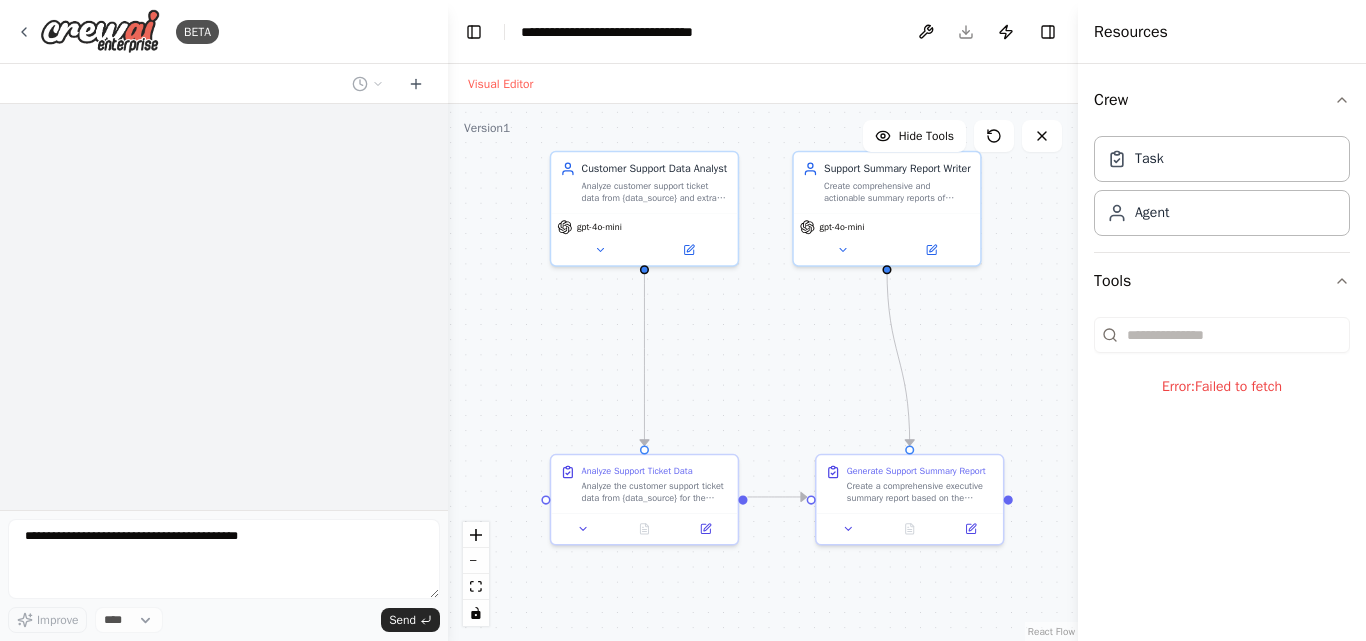drag, startPoint x: 491, startPoint y: 332, endPoint x: 492, endPoint y: 266, distance: 66.007576 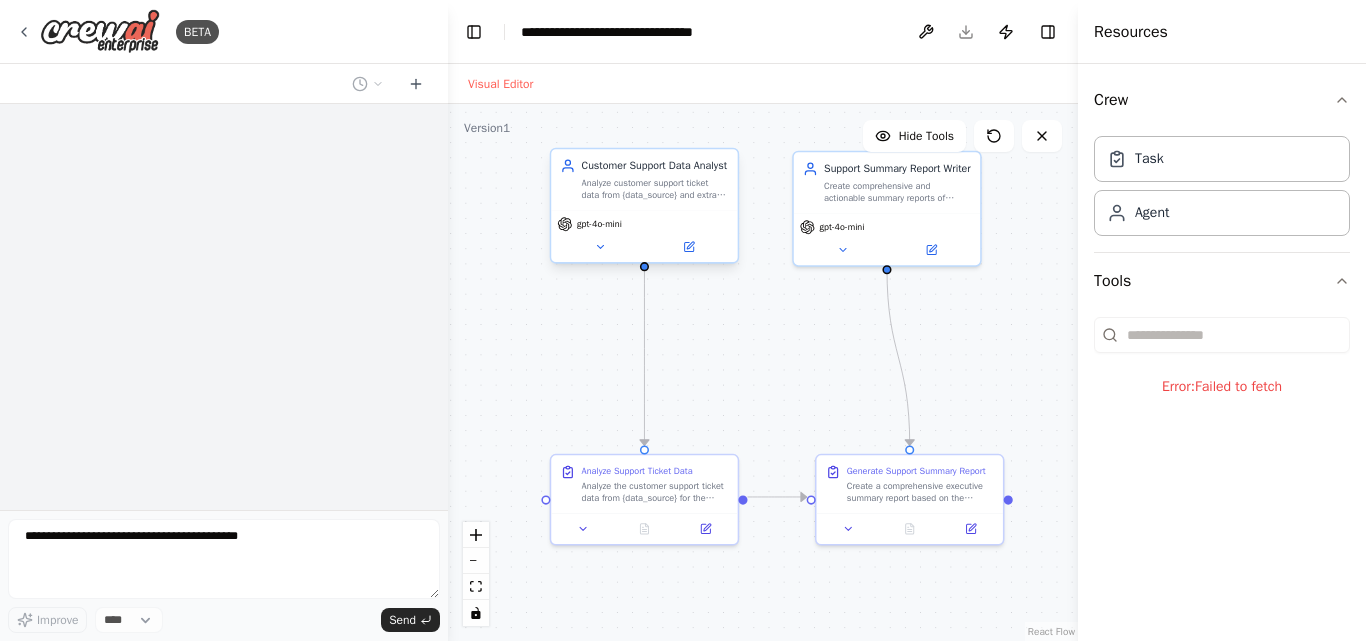 click on "Analyze customer support ticket data from {data_source} and extract key insights including ticket volume, common issues, resolution times, and customer sentiment patterns" at bounding box center (655, 188) 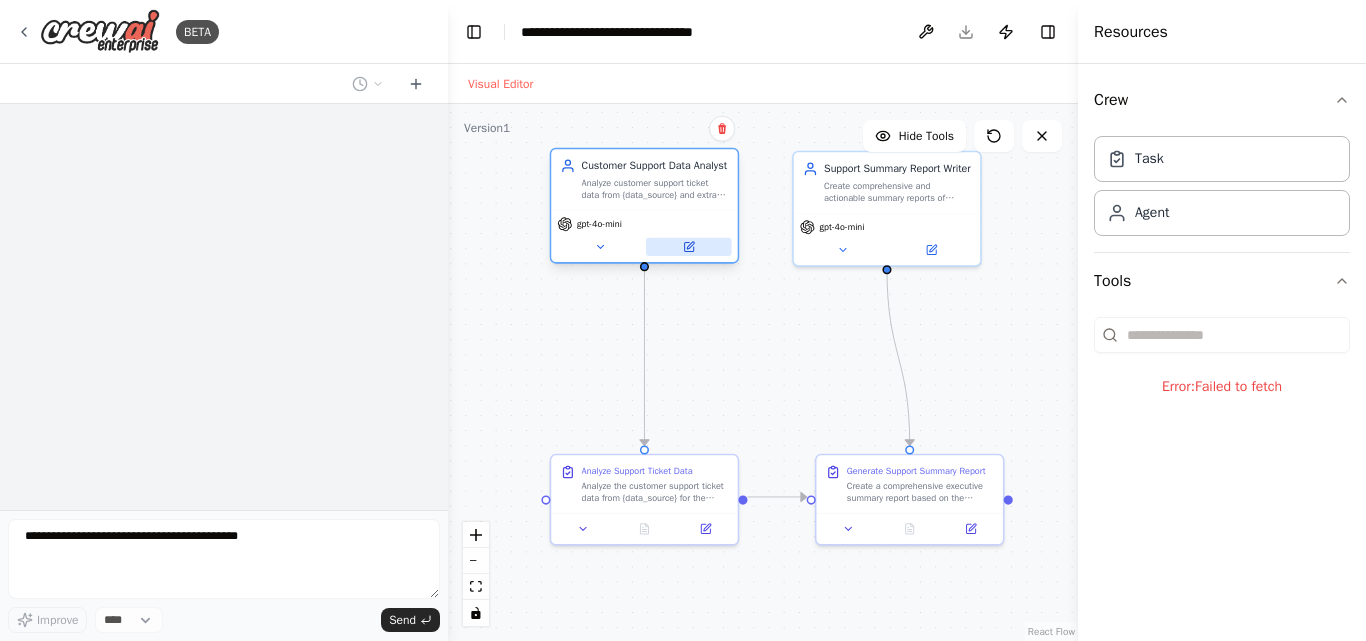 click 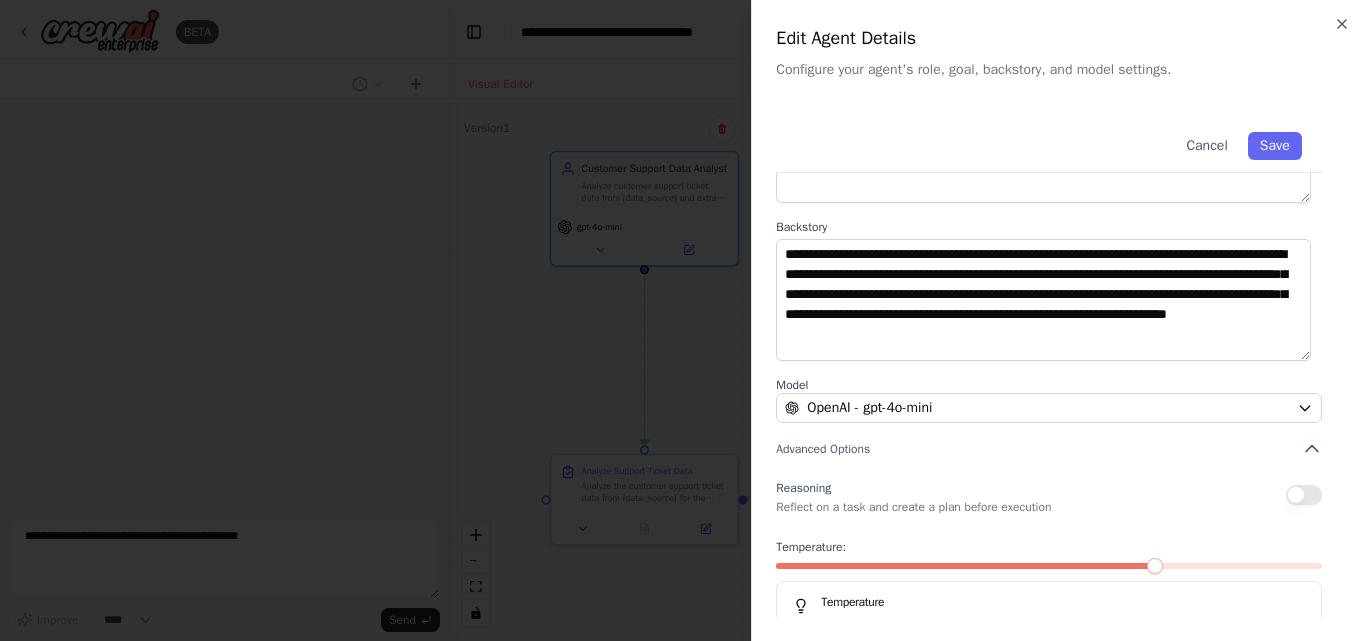 scroll, scrollTop: 208, scrollLeft: 0, axis: vertical 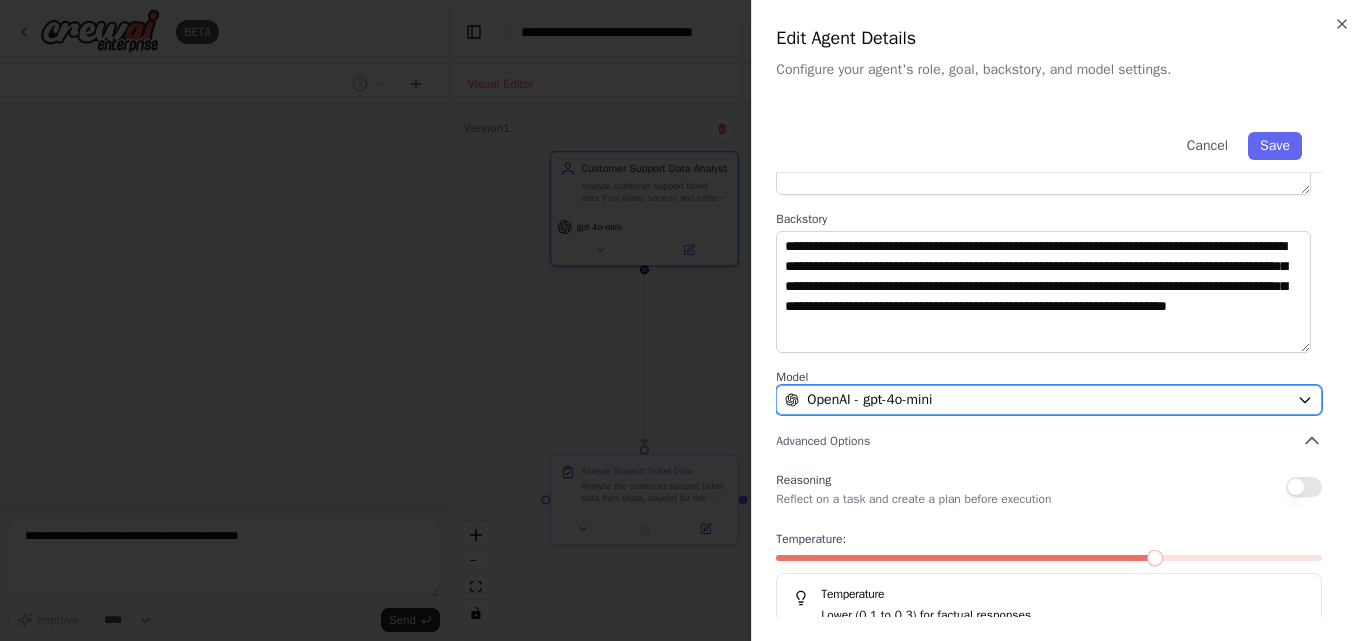 click on "OpenAI - gpt-4o-mini" at bounding box center [1037, 400] 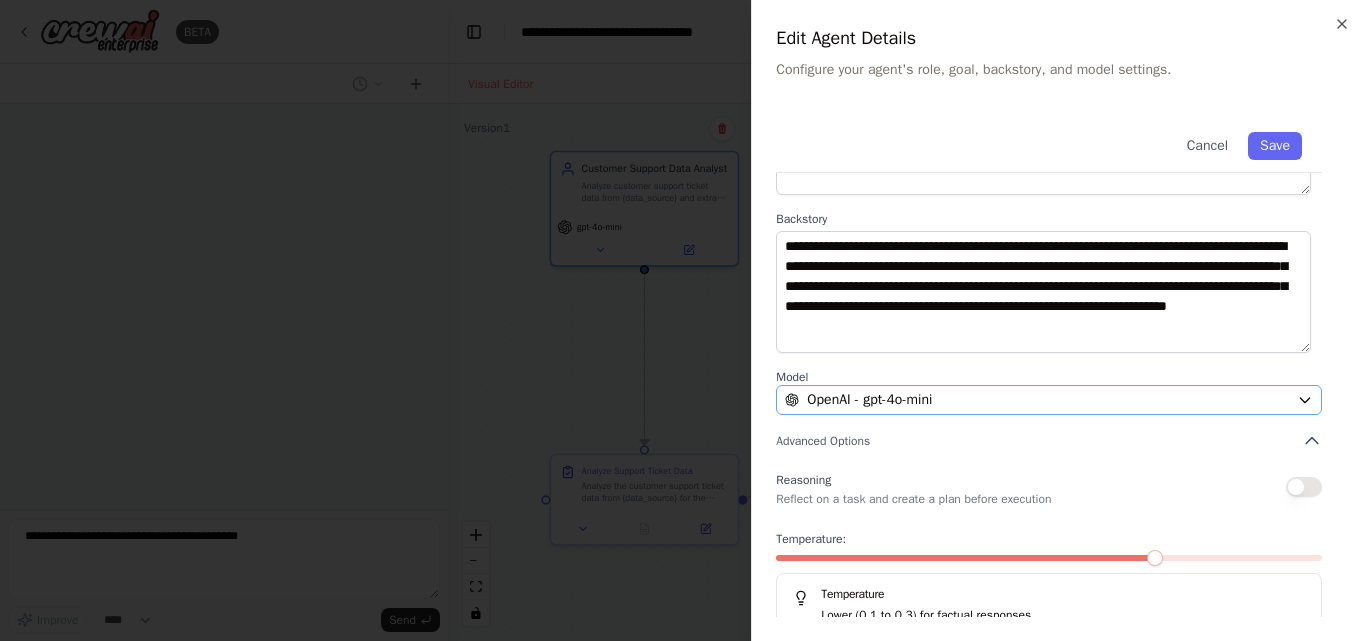 scroll, scrollTop: 0, scrollLeft: 0, axis: both 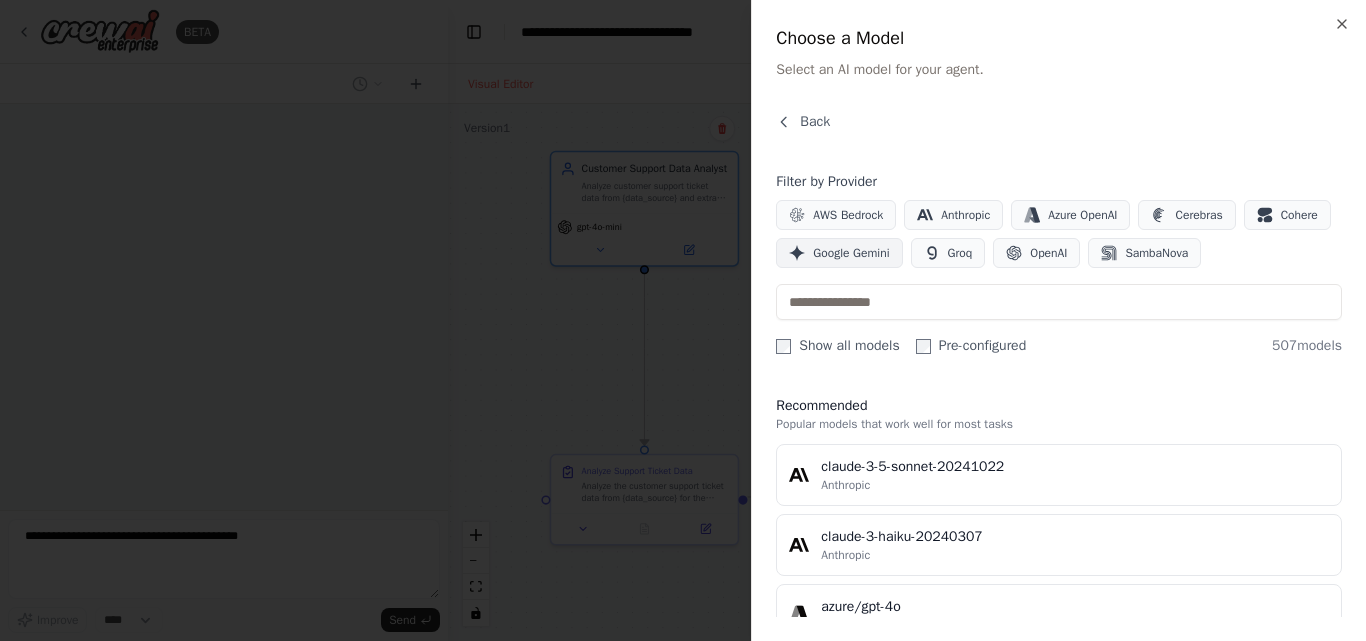 click on "Google Gemini" at bounding box center (851, 253) 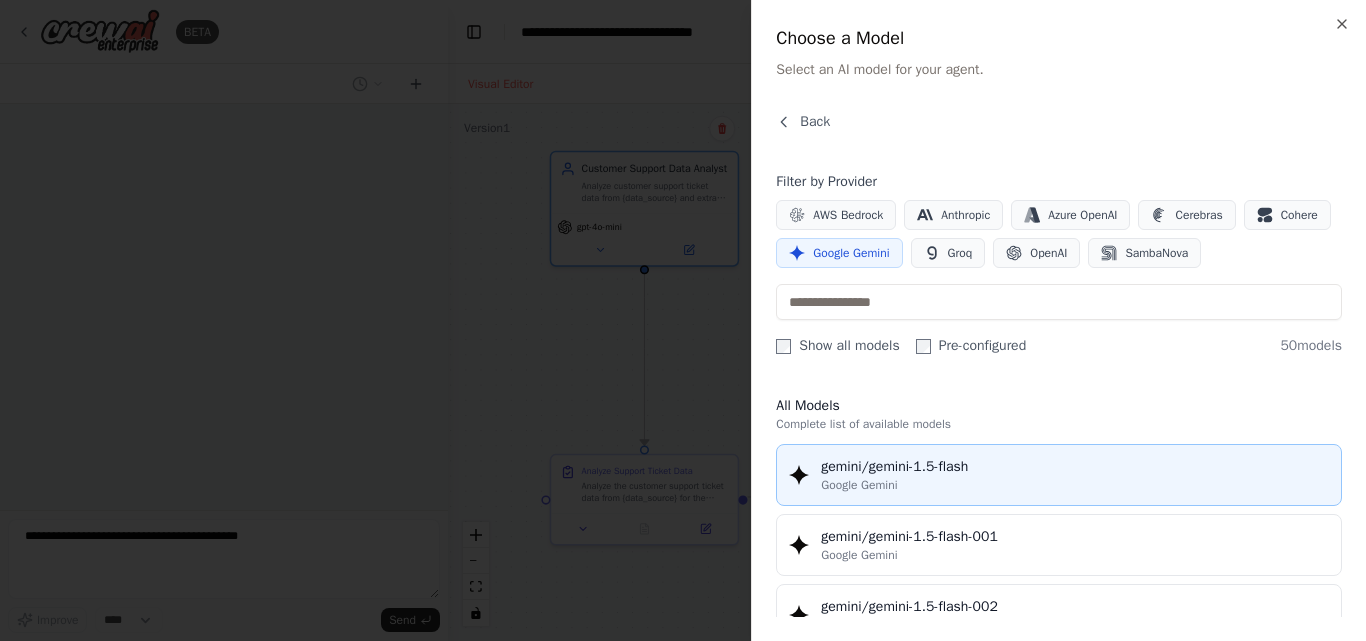 click on "Google Gemini" at bounding box center [1075, 485] 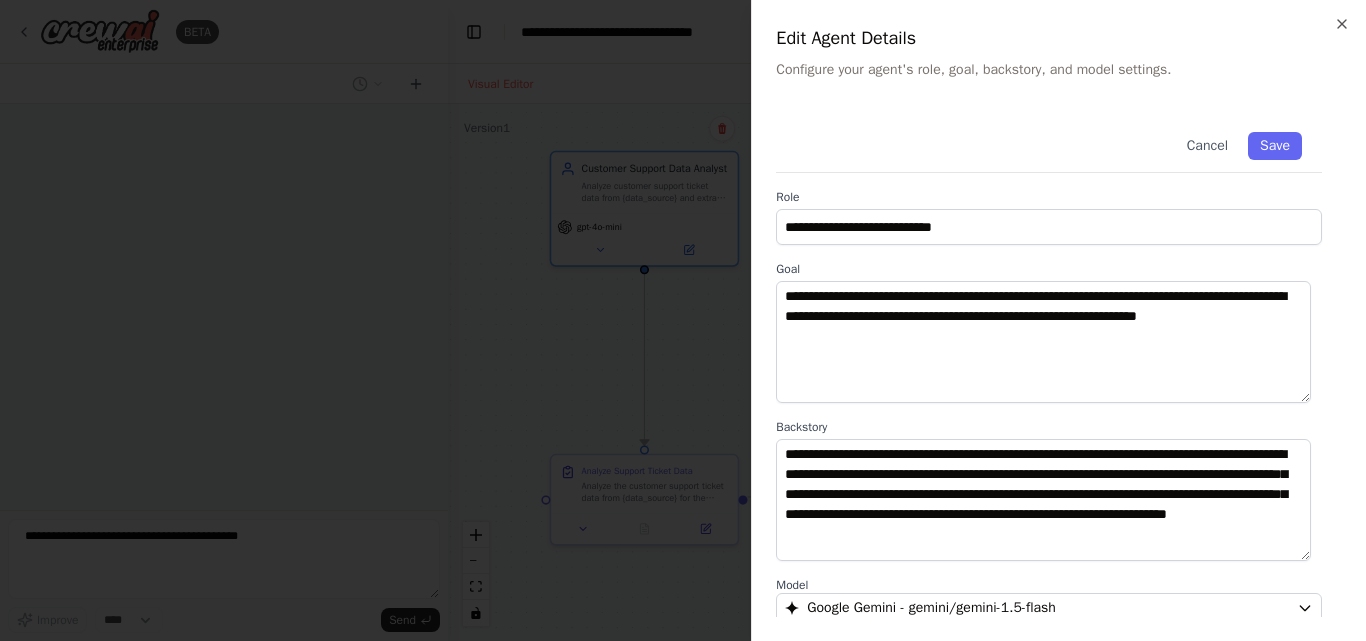 scroll, scrollTop: 208, scrollLeft: 0, axis: vertical 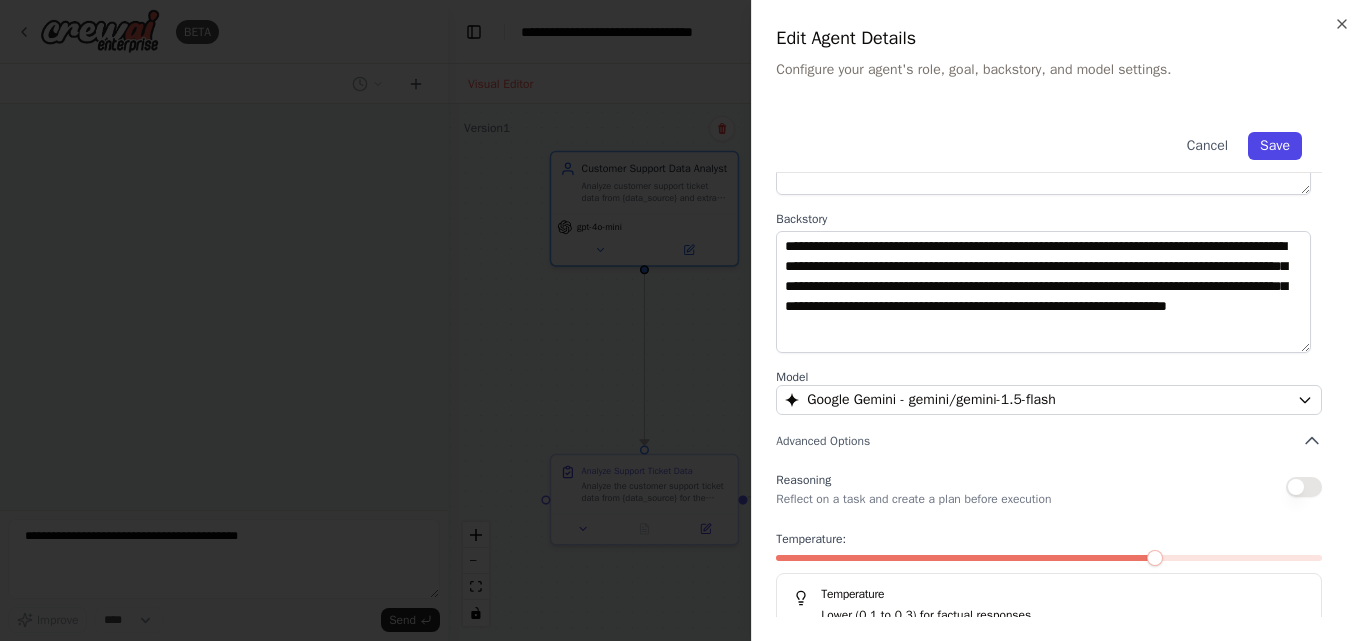 click on "Save" at bounding box center [1275, 146] 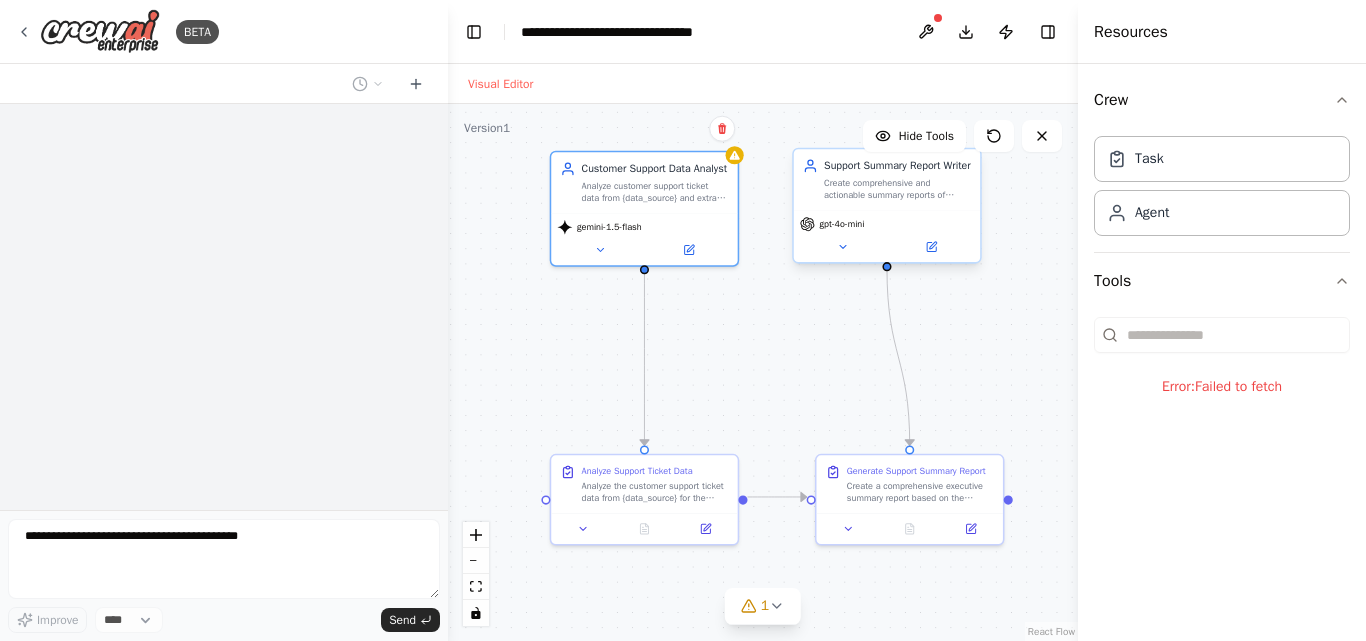 click on "gpt-4o-mini" at bounding box center [887, 224] 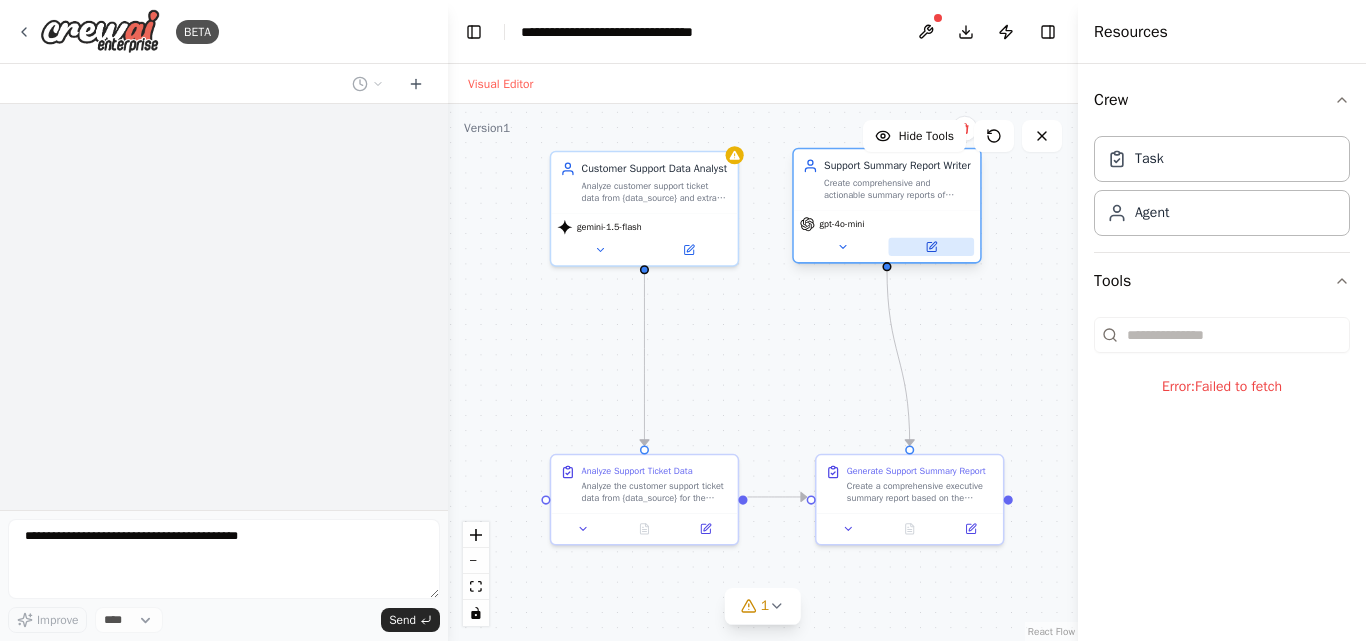 click 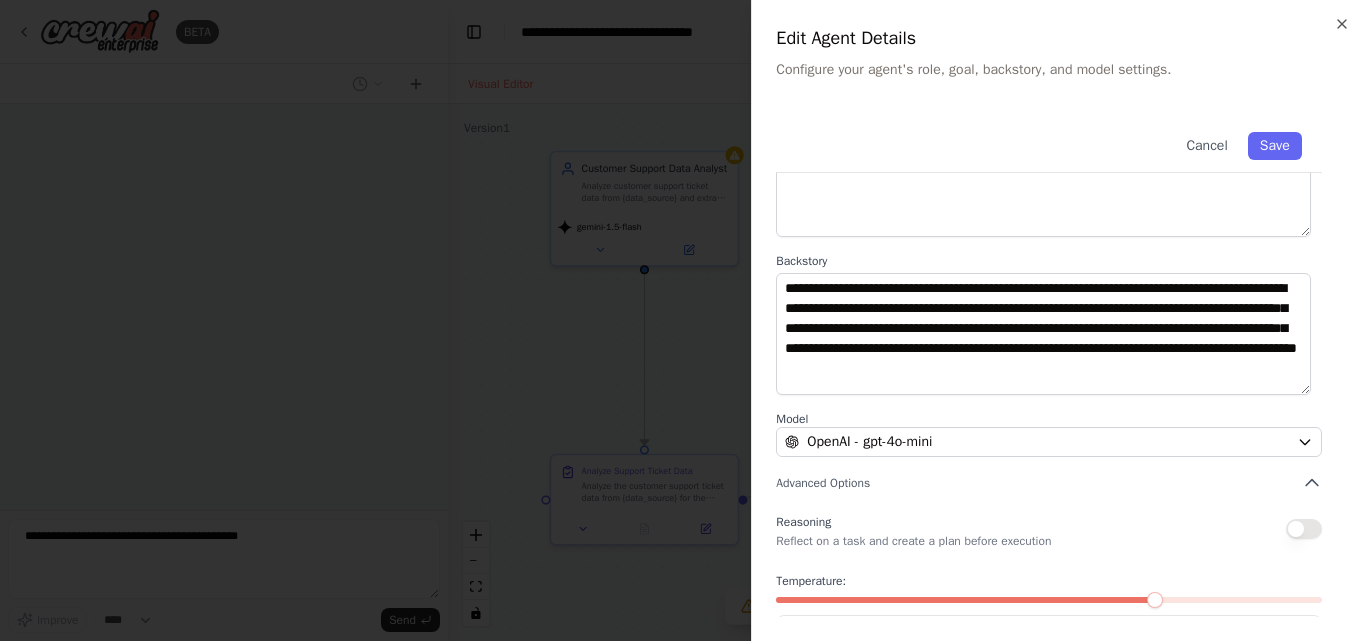 scroll, scrollTop: 208, scrollLeft: 0, axis: vertical 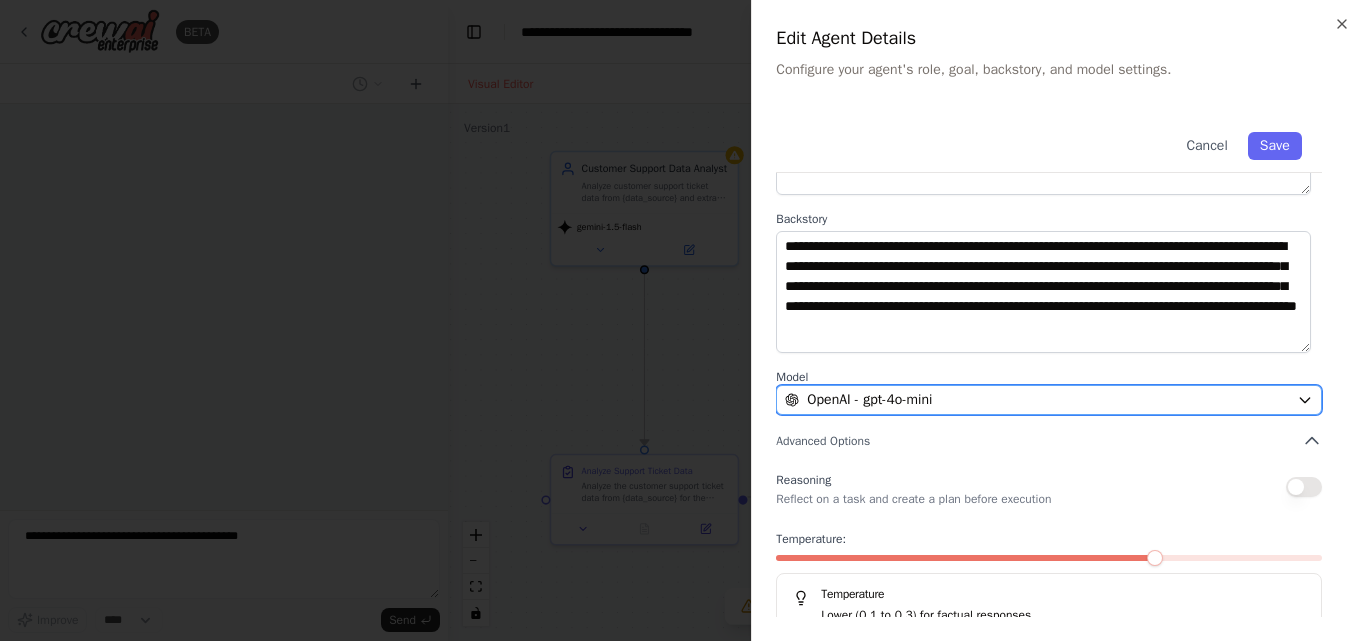 click on "OpenAI - gpt-4o-mini" at bounding box center (1037, 400) 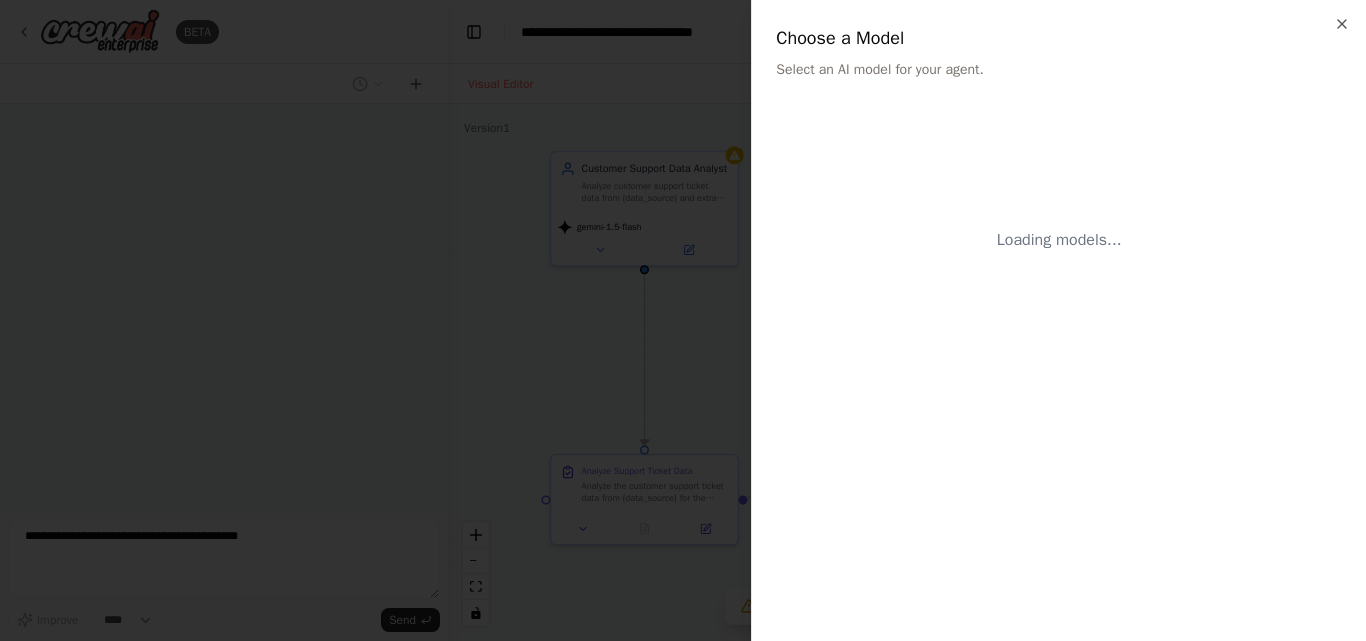 scroll, scrollTop: 0, scrollLeft: 0, axis: both 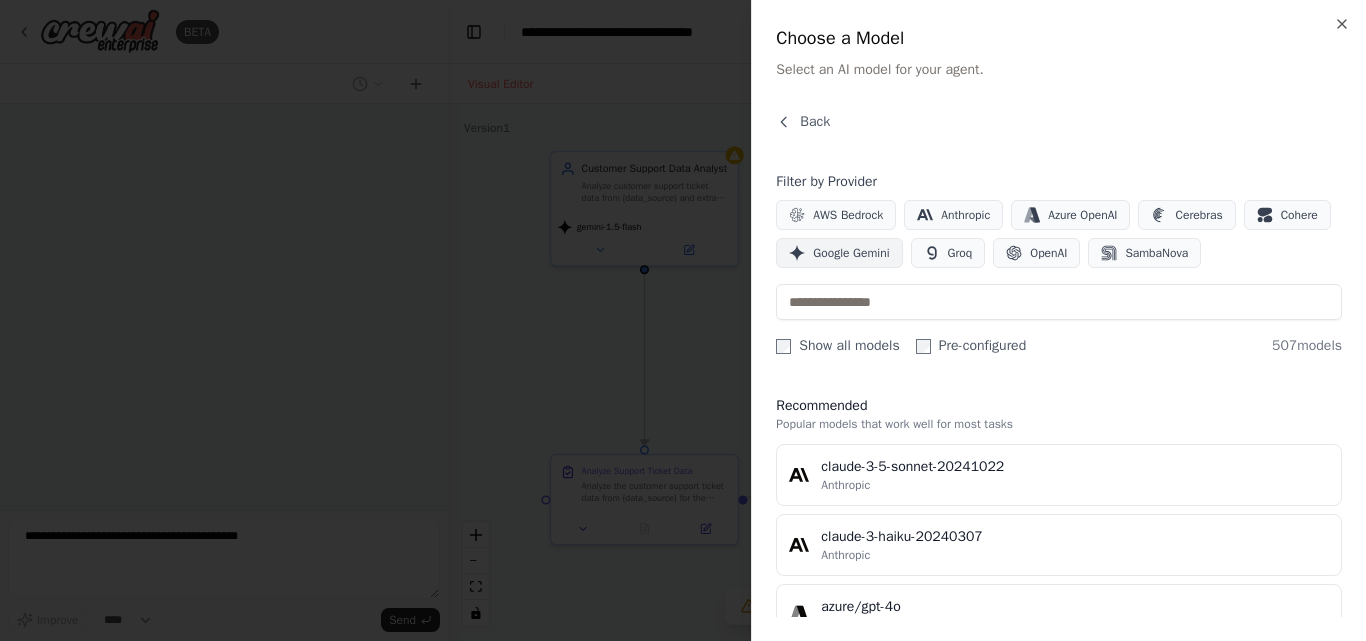 click on "Google Gemini" at bounding box center (851, 253) 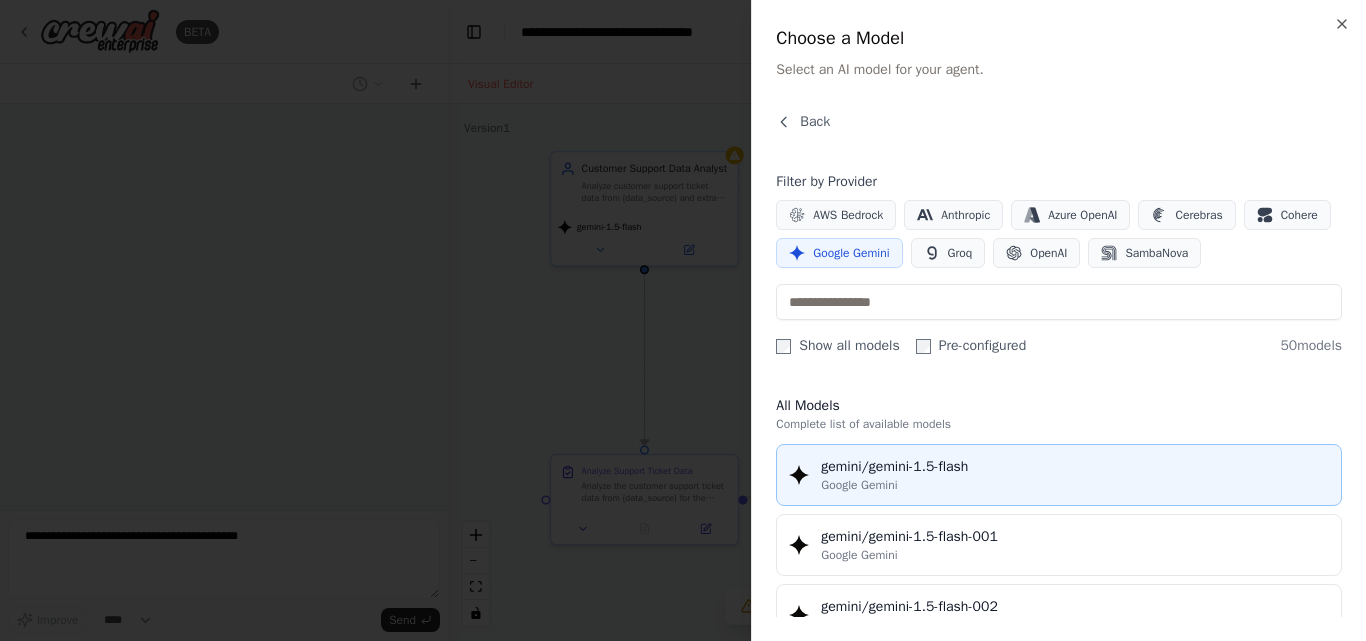 click on "gemini/gemini-1.5-flash" at bounding box center (1075, 467) 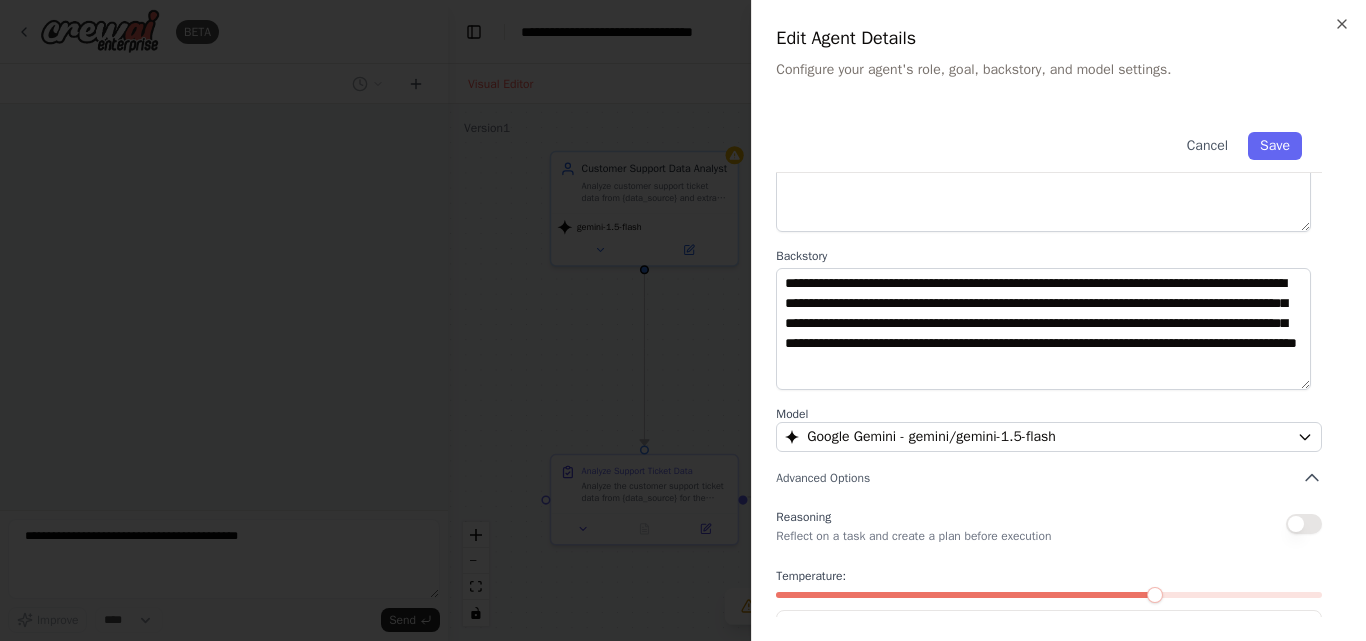 scroll, scrollTop: 208, scrollLeft: 0, axis: vertical 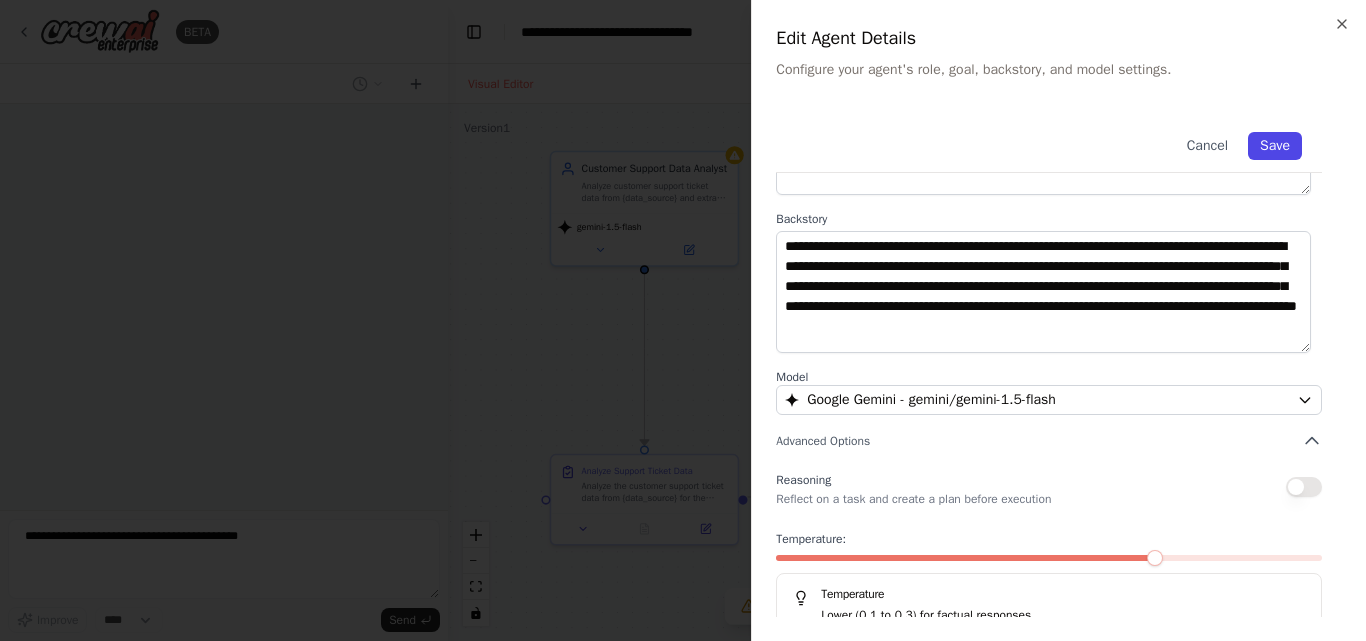 click on "Save" at bounding box center (1275, 146) 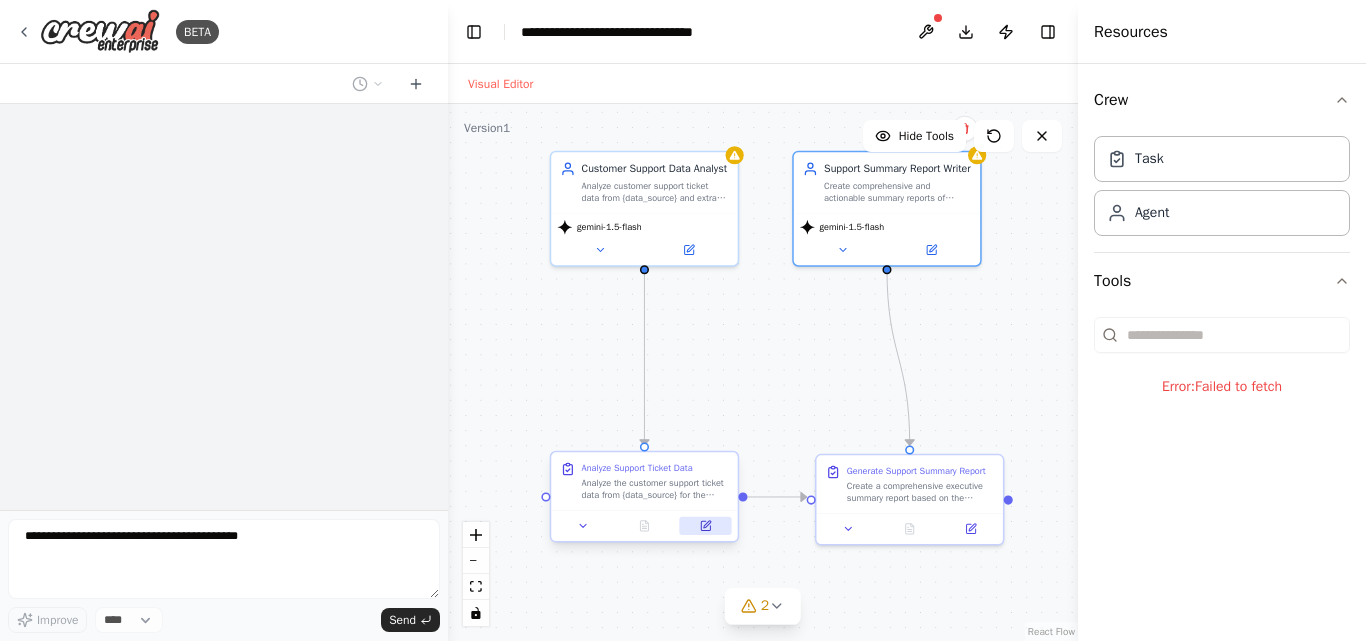 click at bounding box center (706, 526) 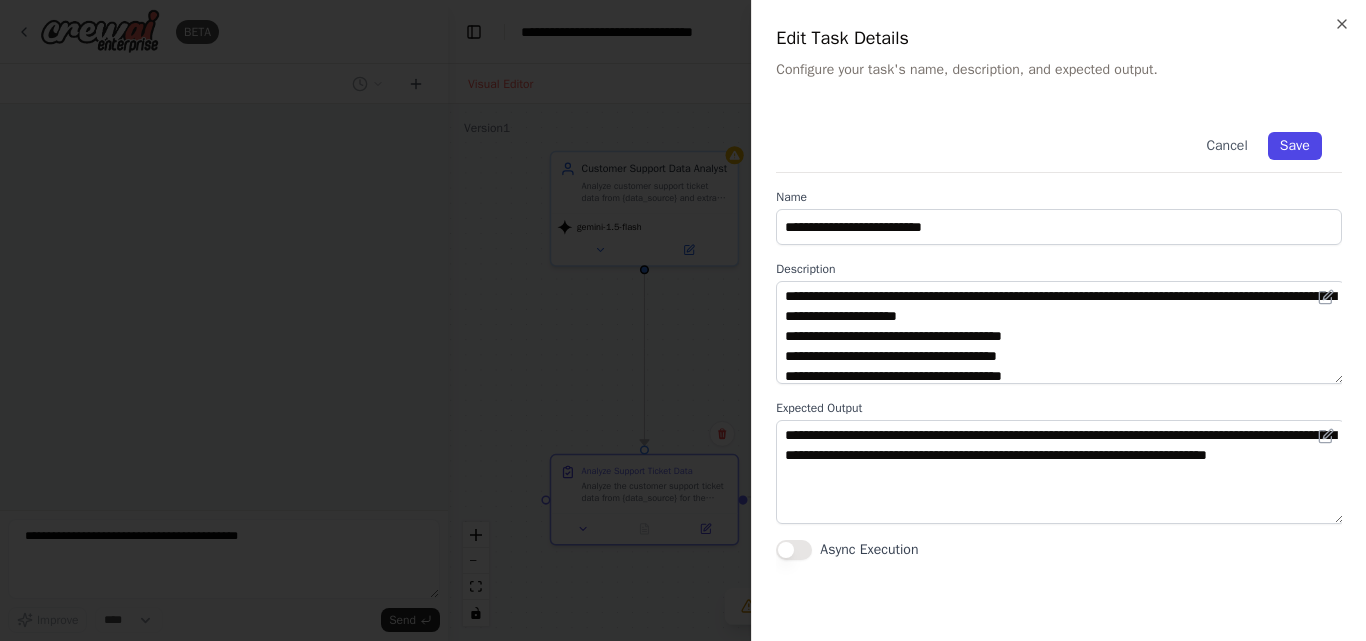 click on "Save" at bounding box center [1295, 146] 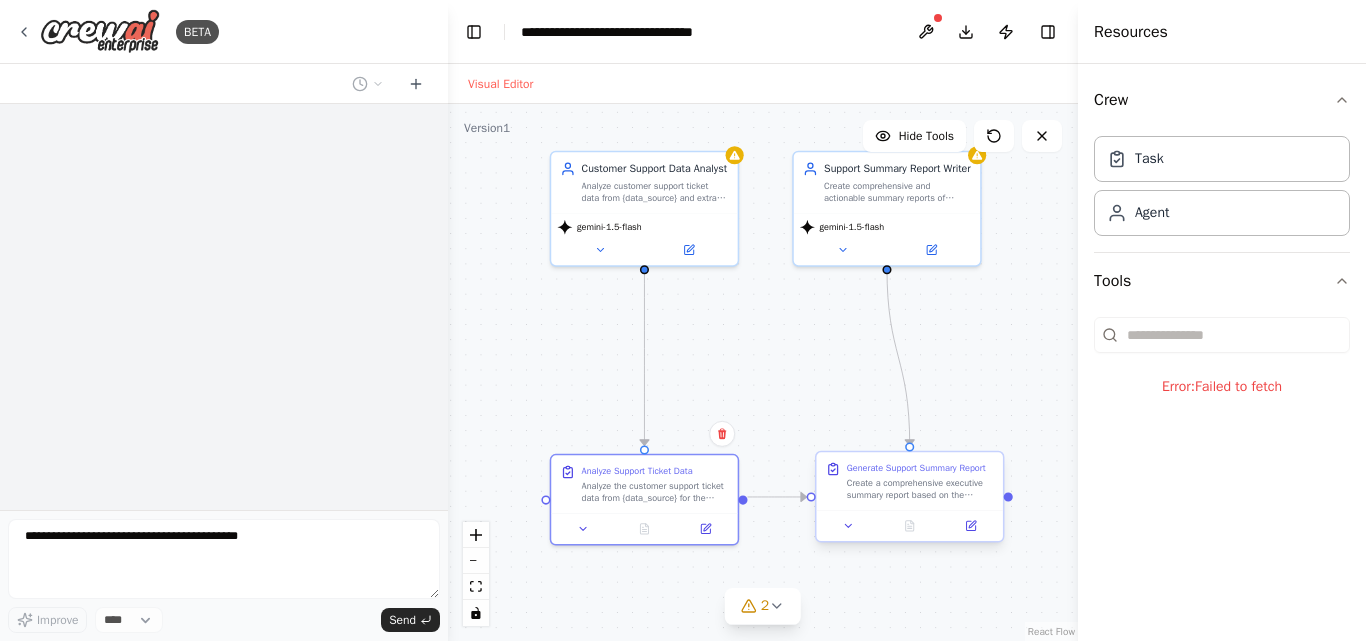 click at bounding box center (910, 526) 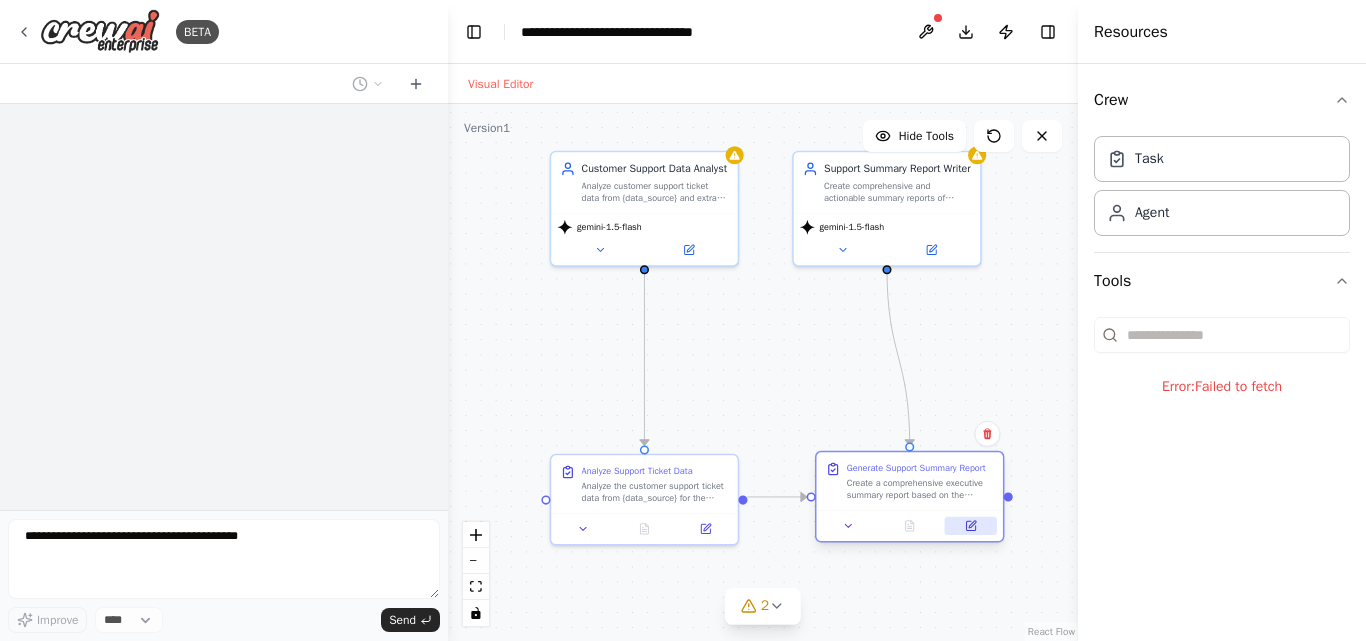 click 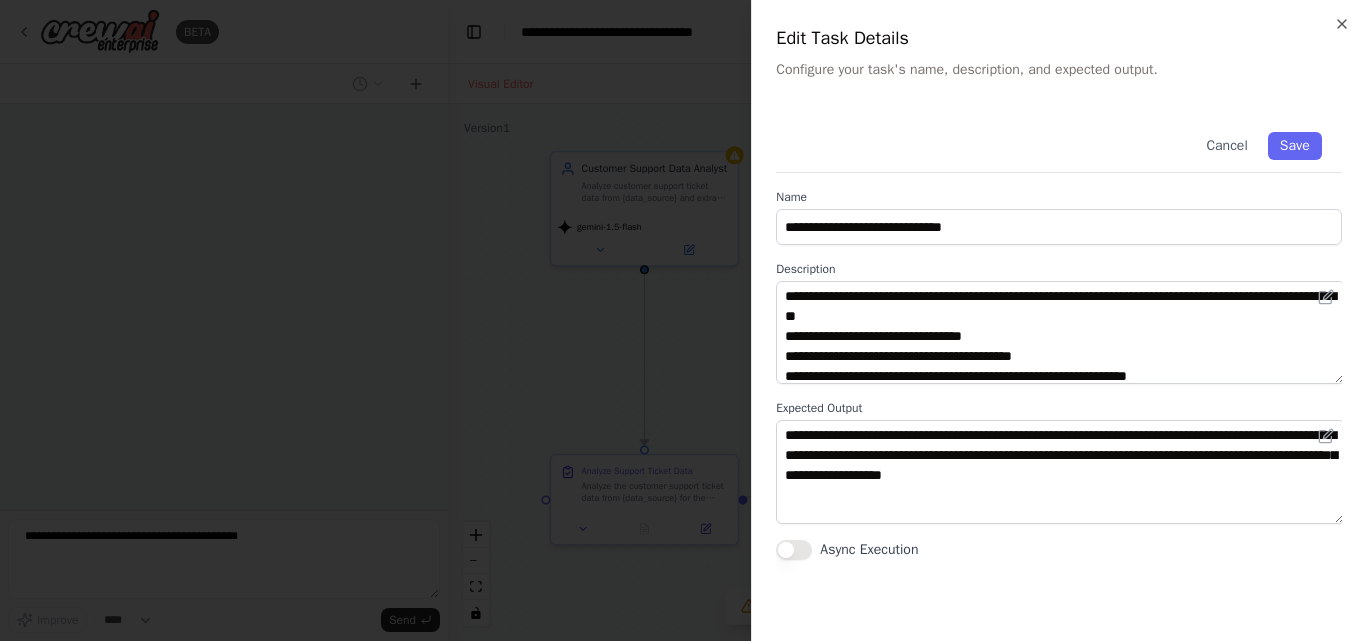 scroll, scrollTop: 75, scrollLeft: 0, axis: vertical 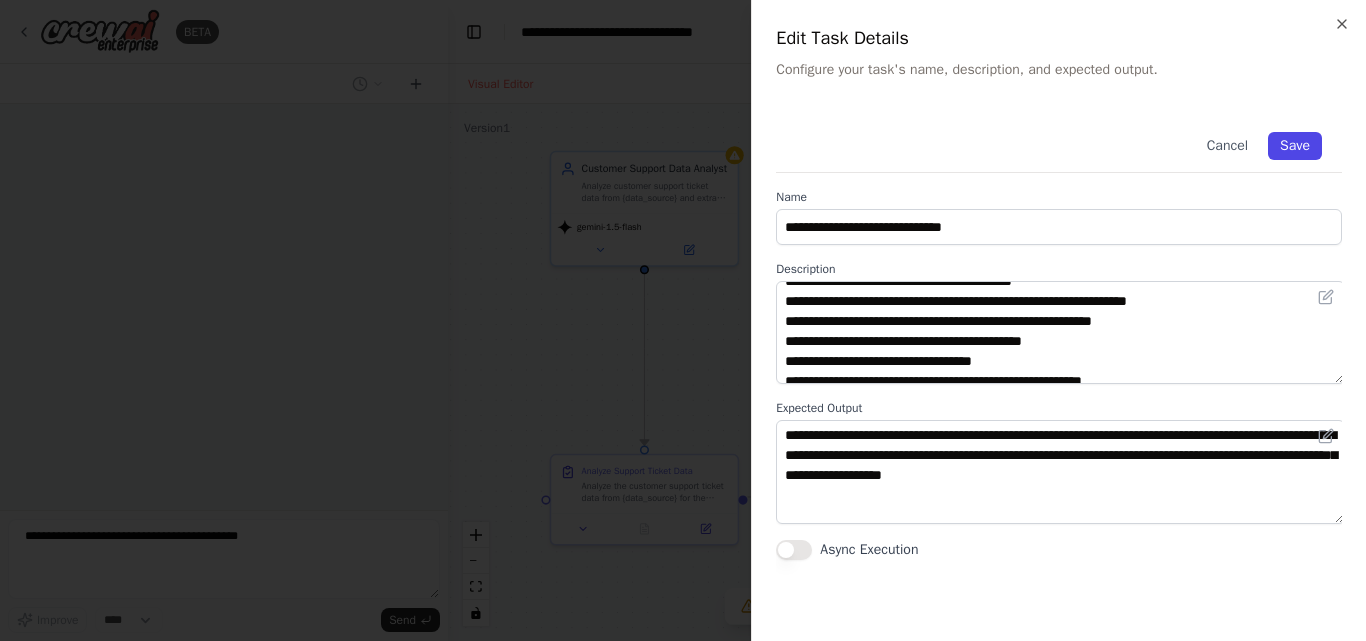 click on "Save" at bounding box center [1295, 146] 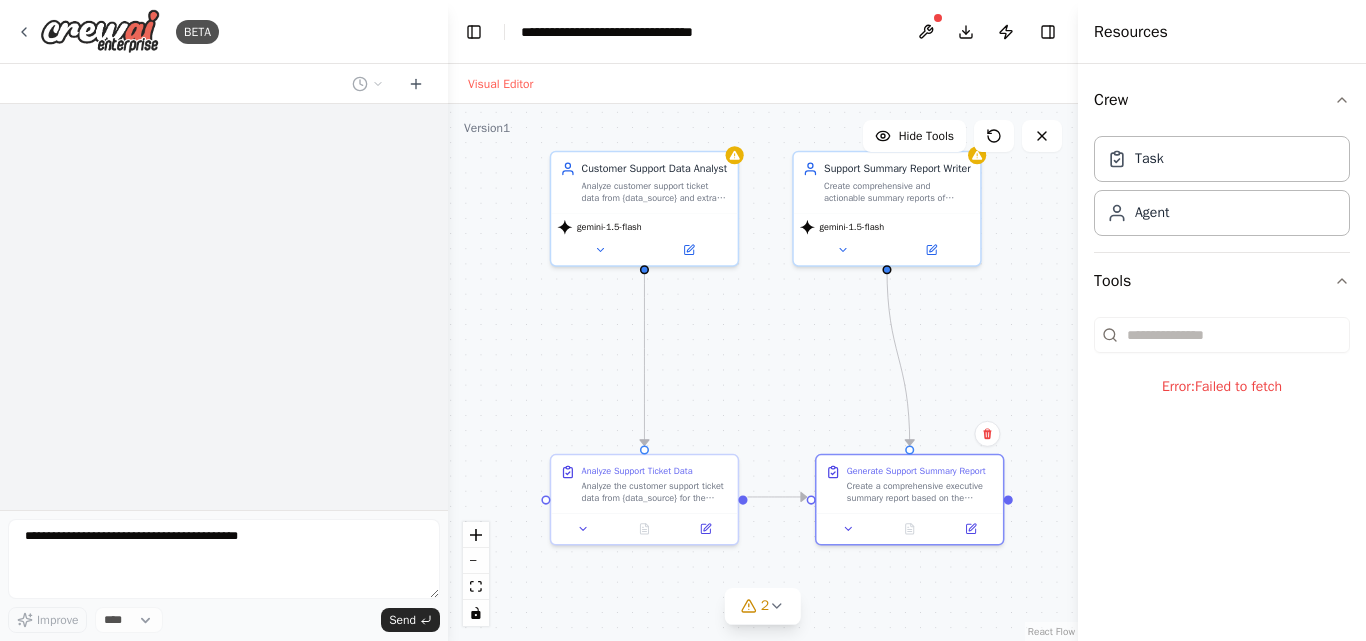 click on "Error:  Failed to fetch" at bounding box center [1222, 387] 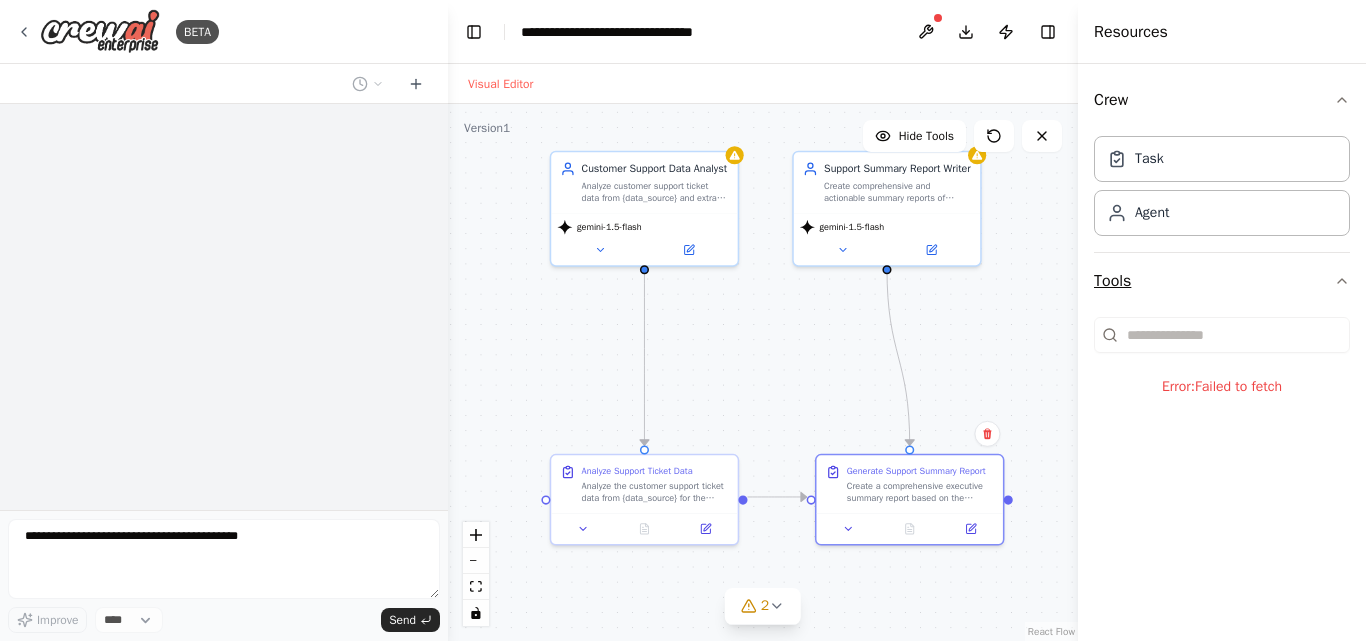 click on "Tools" at bounding box center [1222, 281] 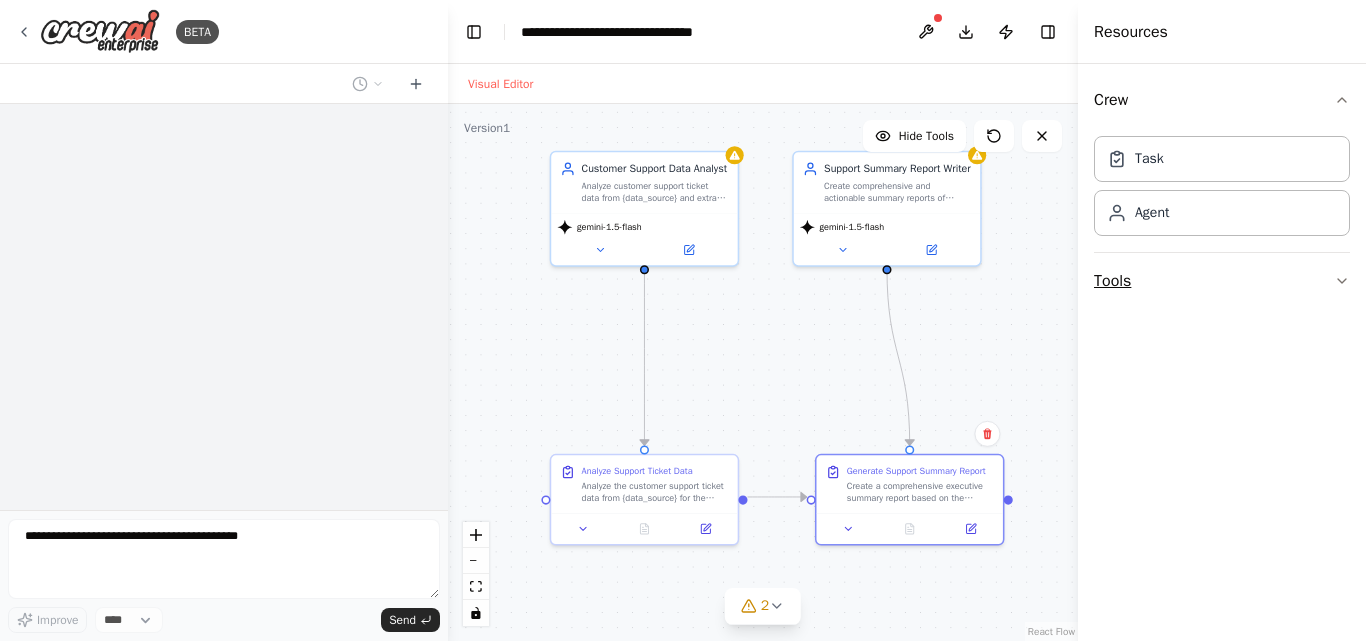 click on "Tools" at bounding box center (1222, 281) 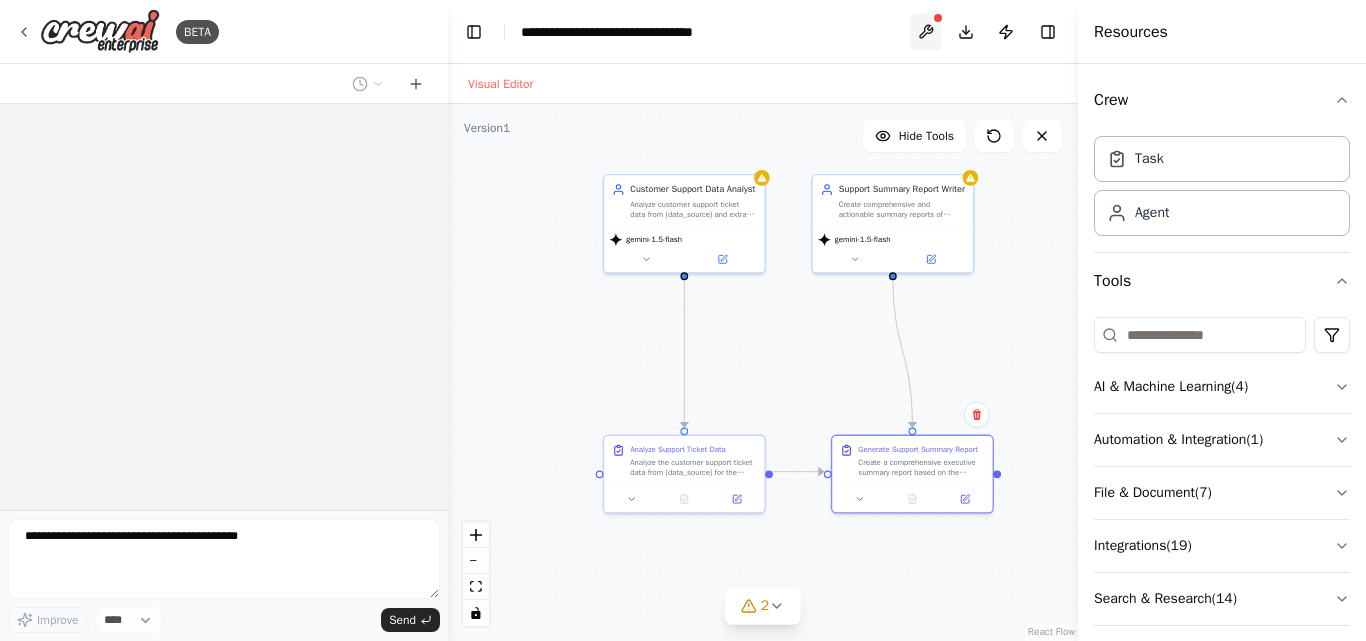 click at bounding box center [926, 32] 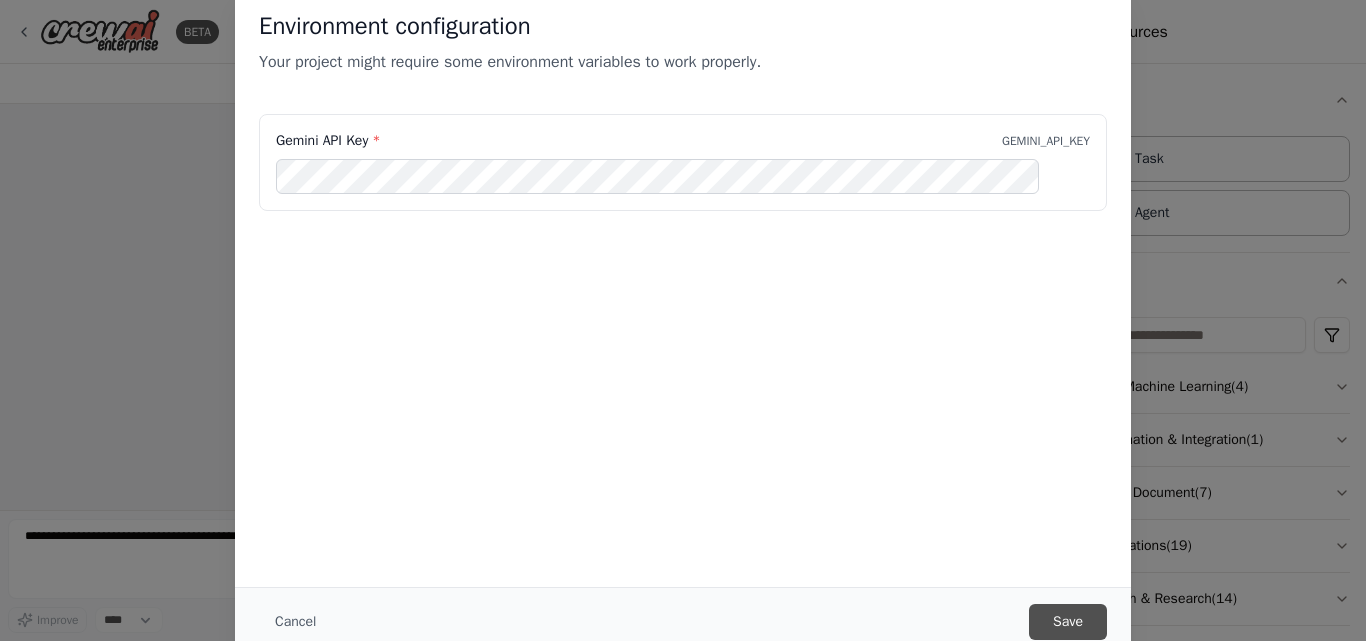click on "Save" at bounding box center [1068, 622] 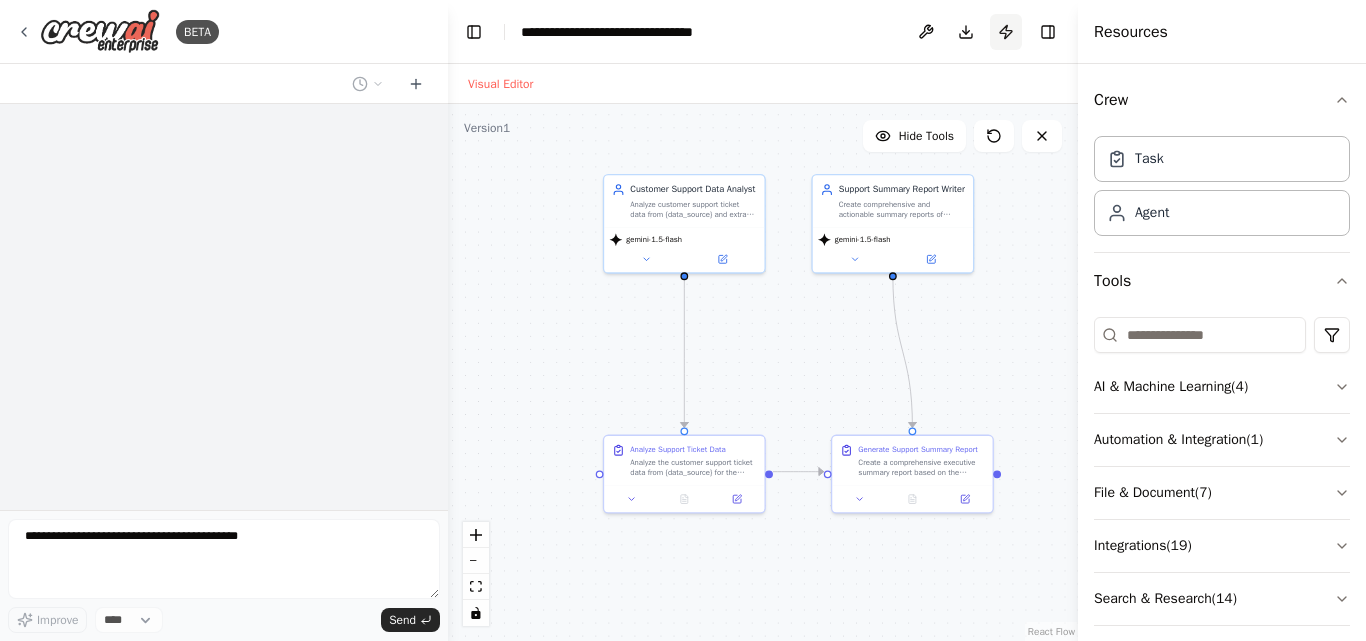 click on "Publish" at bounding box center [1006, 32] 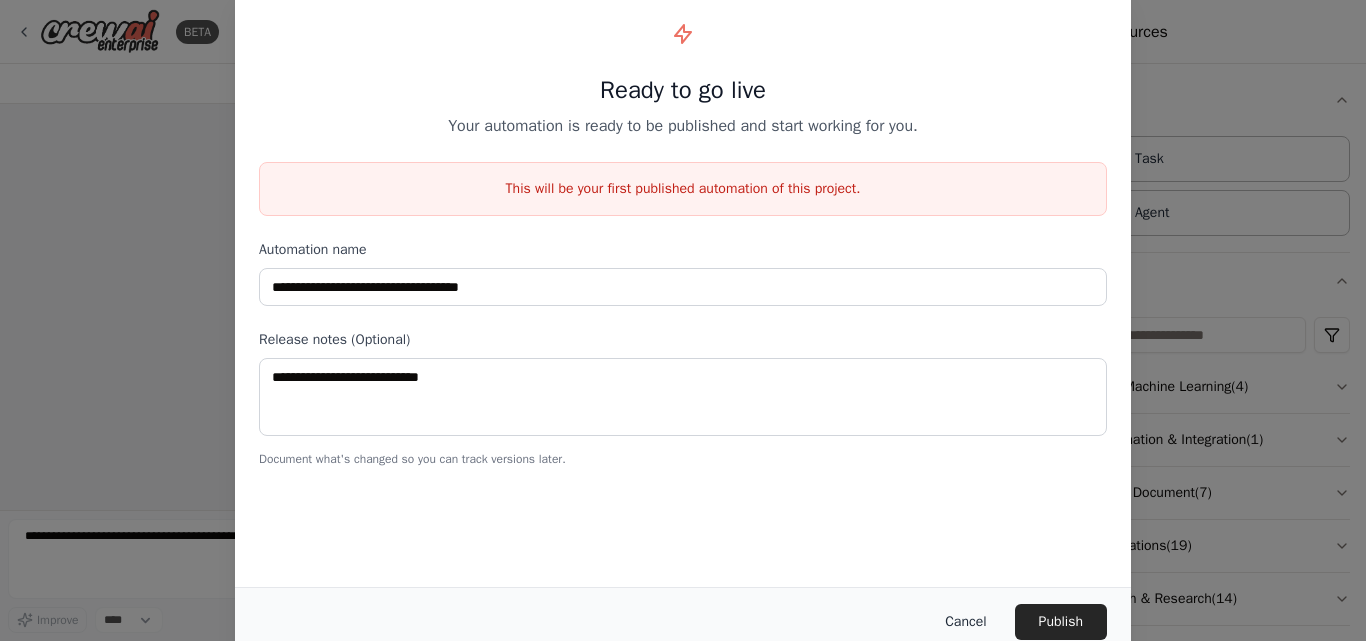 click on "Cancel" at bounding box center [965, 622] 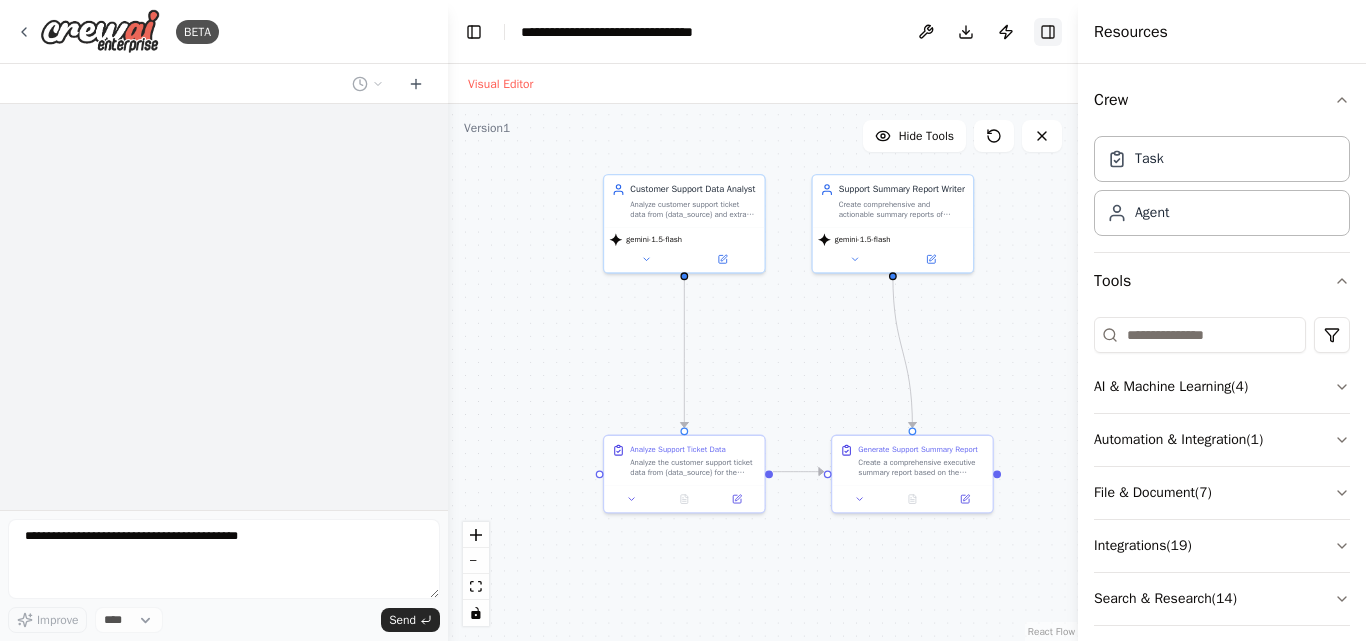 click on "Toggle Right Sidebar" at bounding box center [1048, 32] 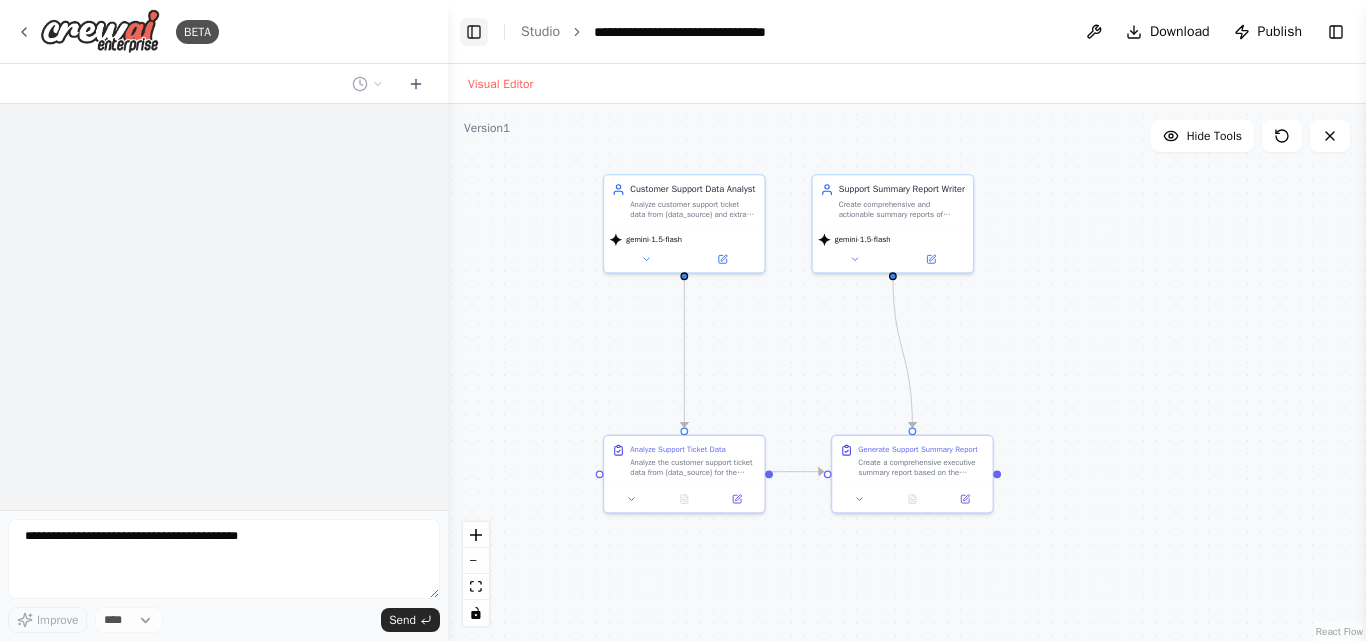 click on "Toggle Left Sidebar" at bounding box center [474, 32] 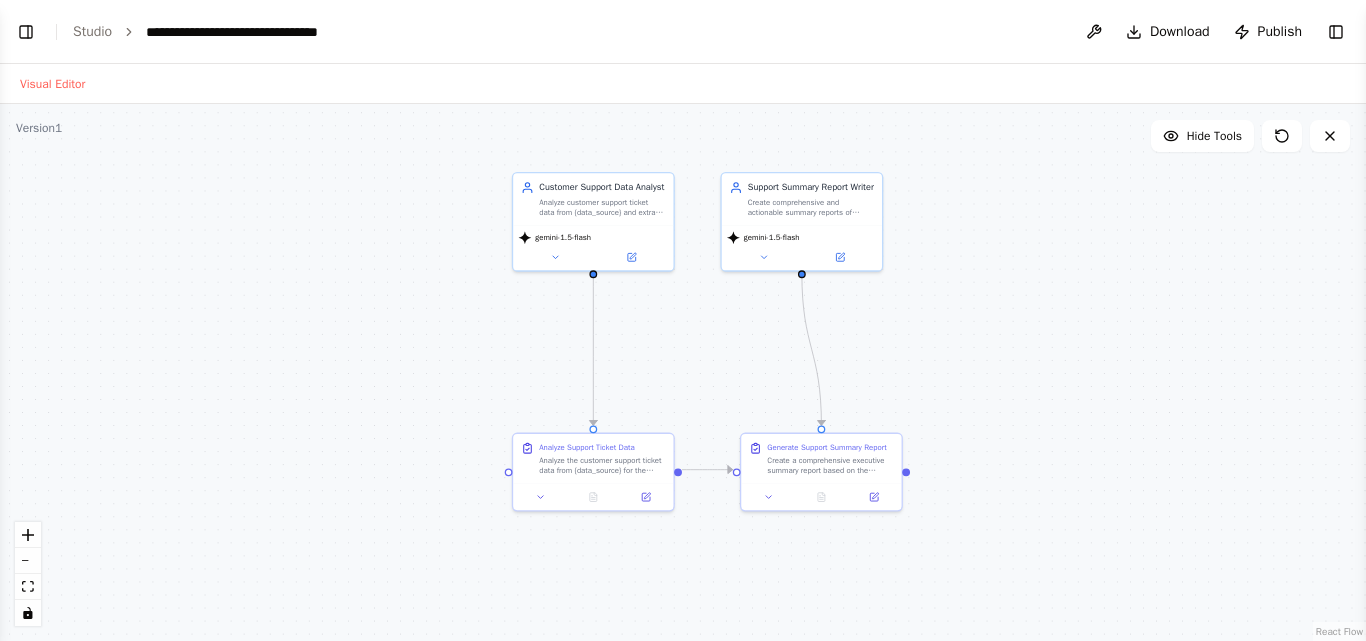 drag, startPoint x: 614, startPoint y: 217, endPoint x: 971, endPoint y: 215, distance: 357.0056 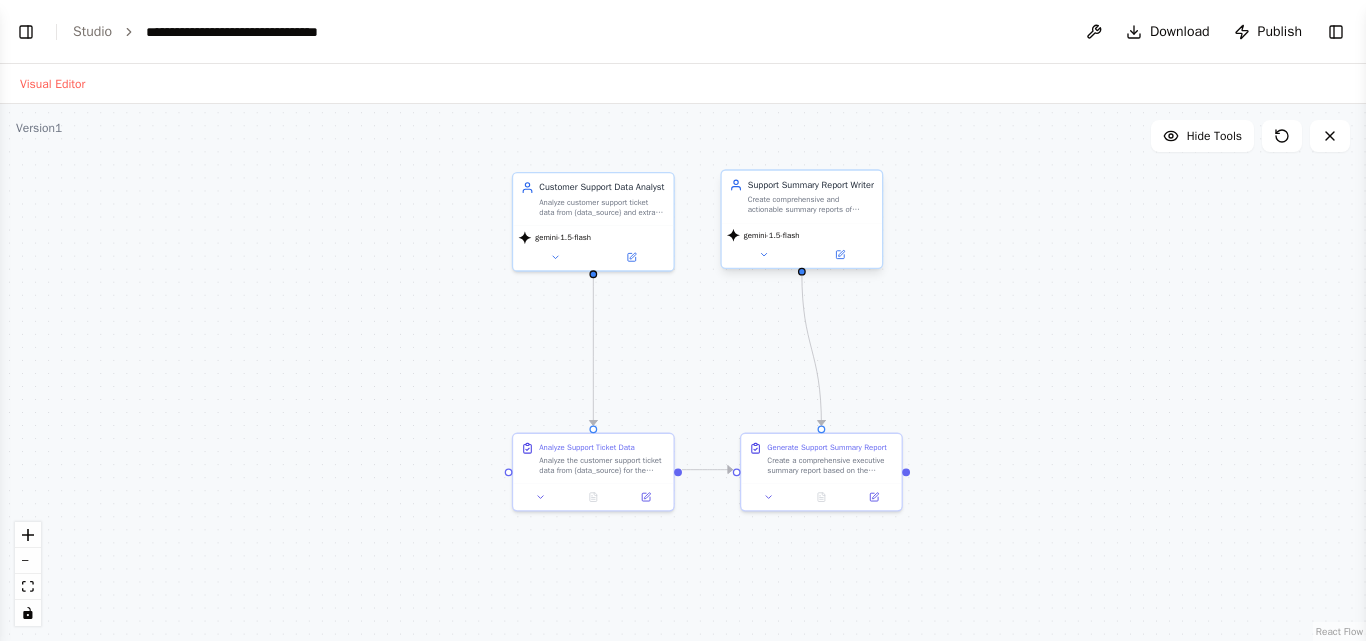 click on "Support Summary Report Writer Create comprehensive and actionable summary reports of customer support ticket analysis, highlighting key findings, trends, and recommendations for {time_period}" at bounding box center (802, 197) 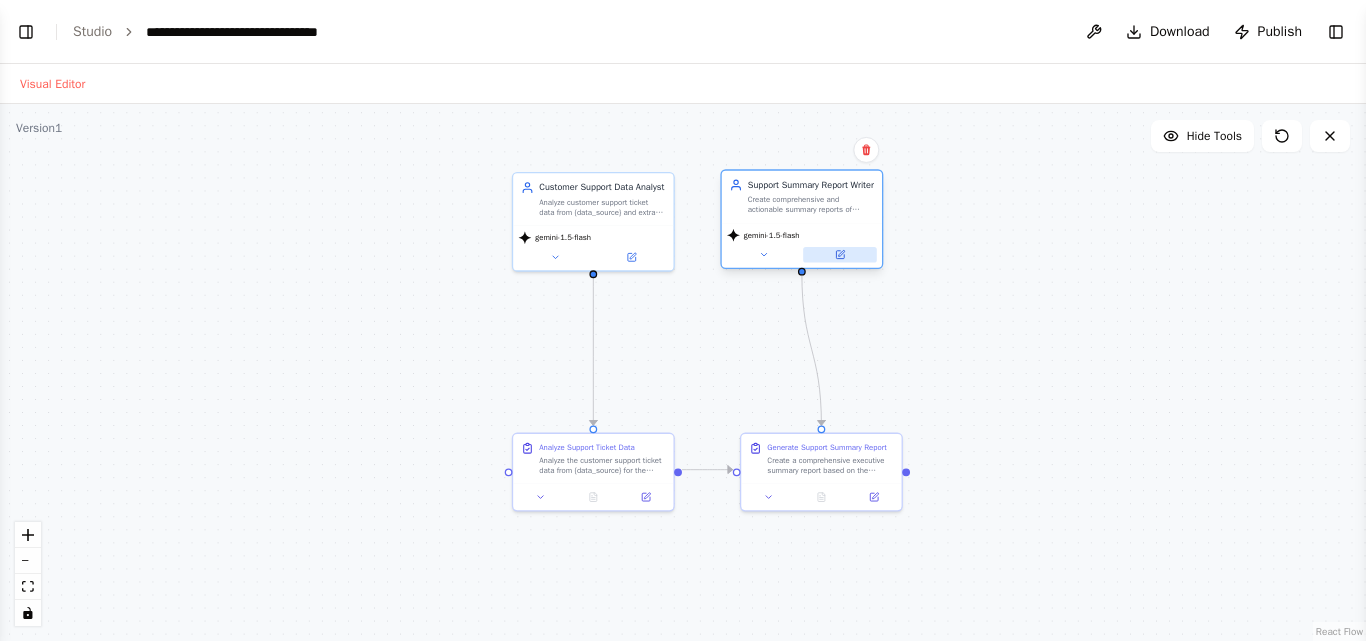 click 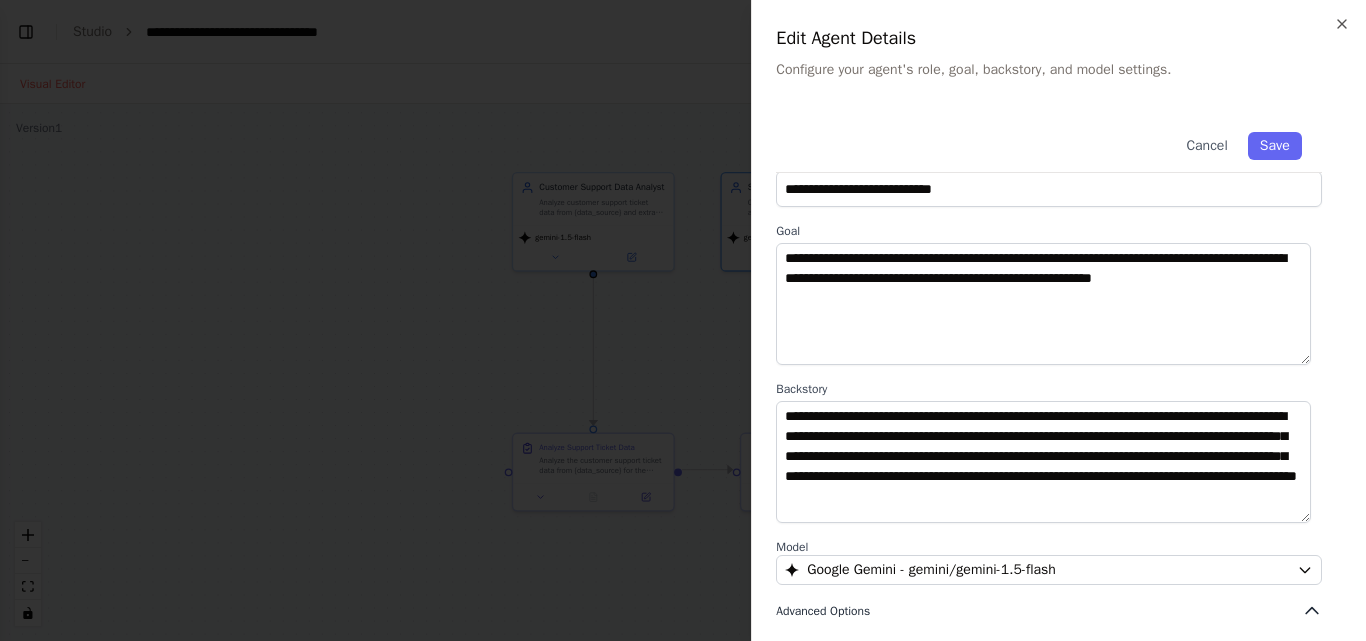 scroll, scrollTop: 0, scrollLeft: 0, axis: both 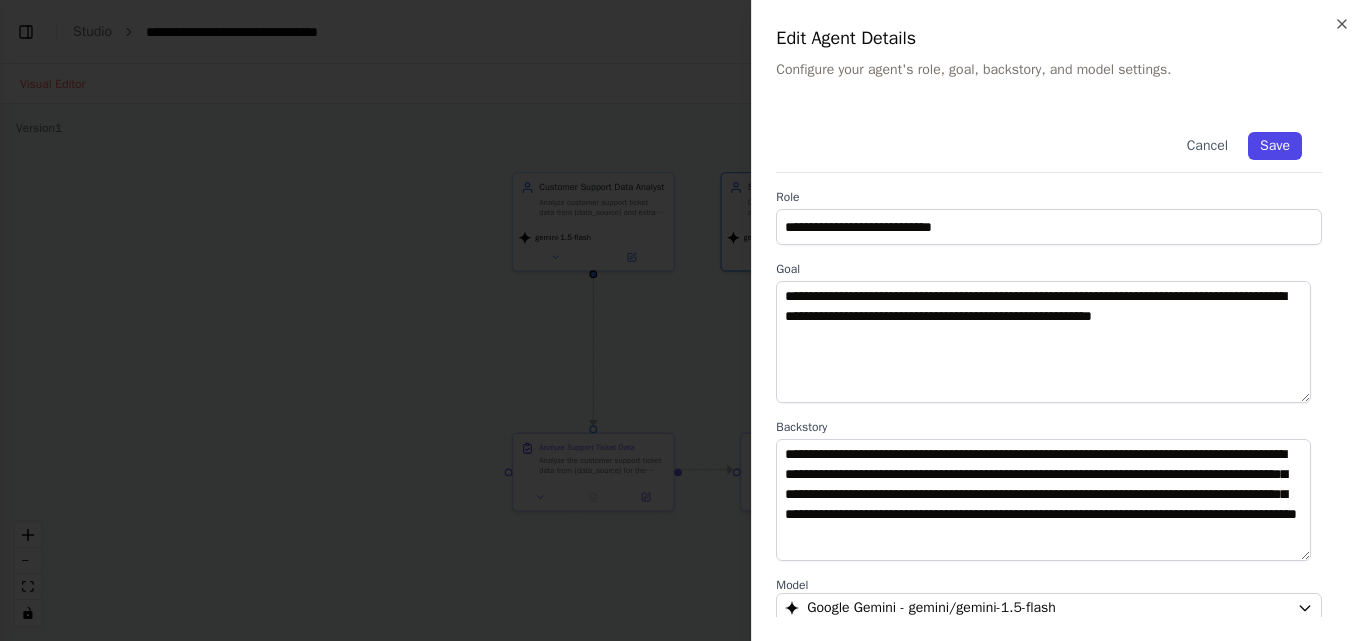 click on "Save" at bounding box center [1275, 146] 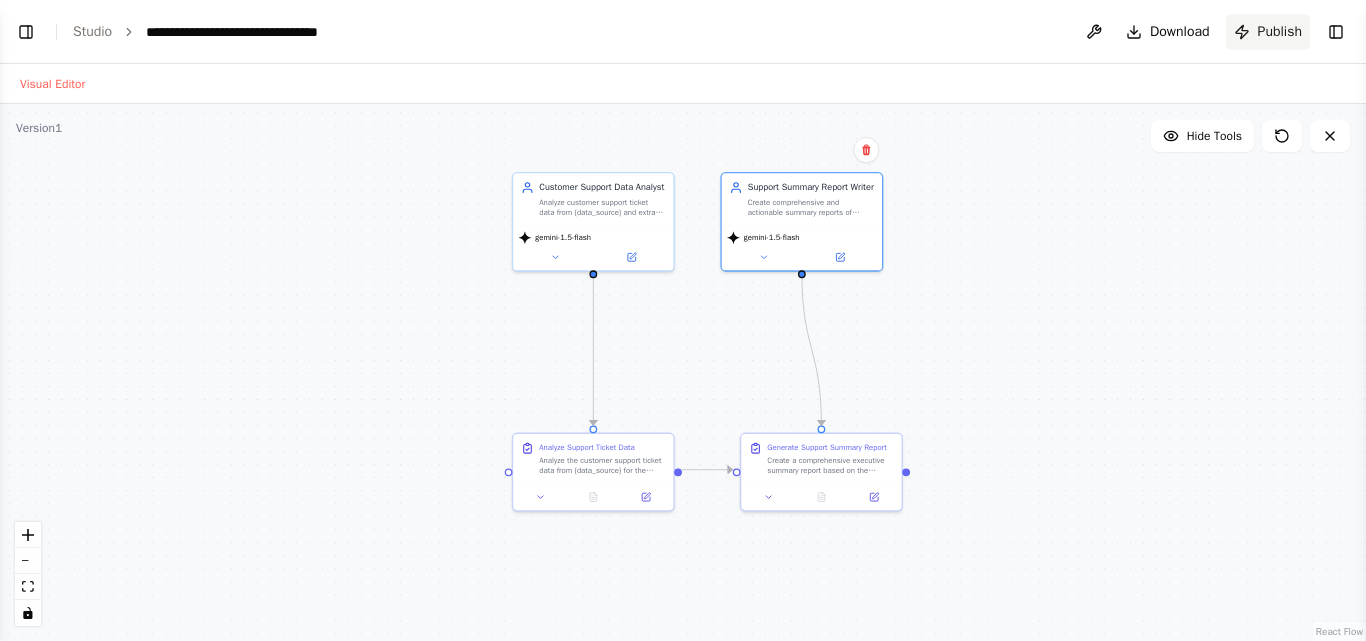 click on "Publish" at bounding box center (1280, 32) 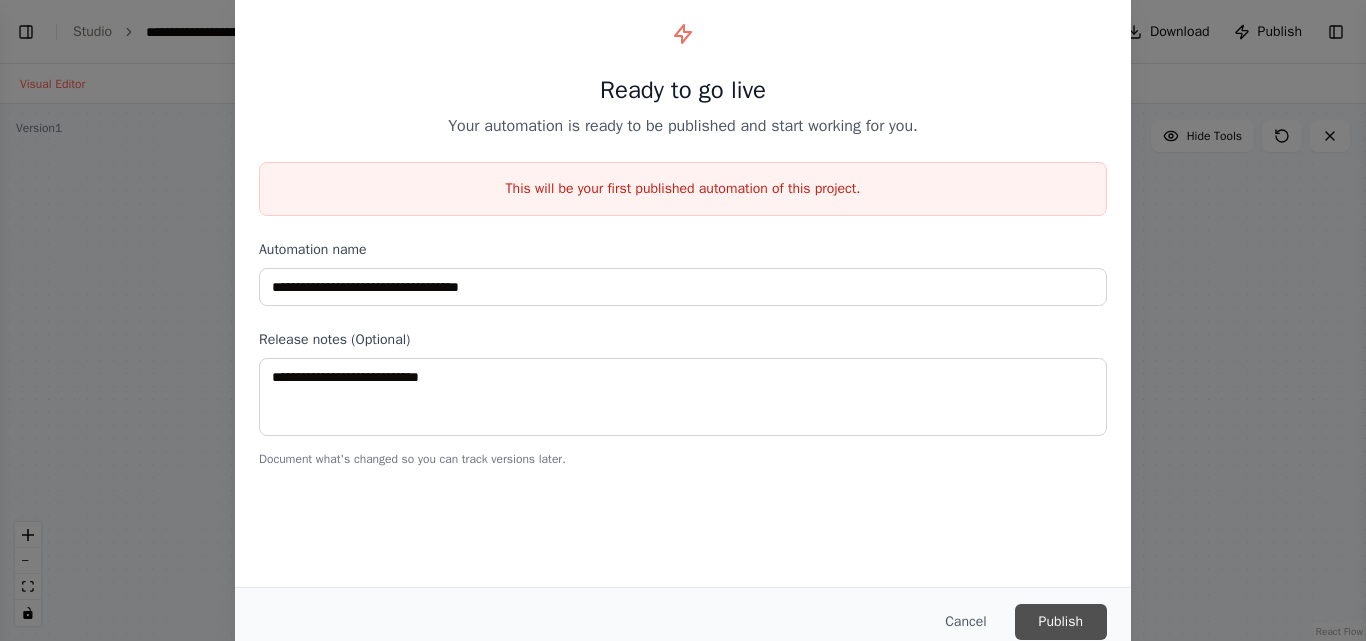 click on "Publish" at bounding box center (1061, 622) 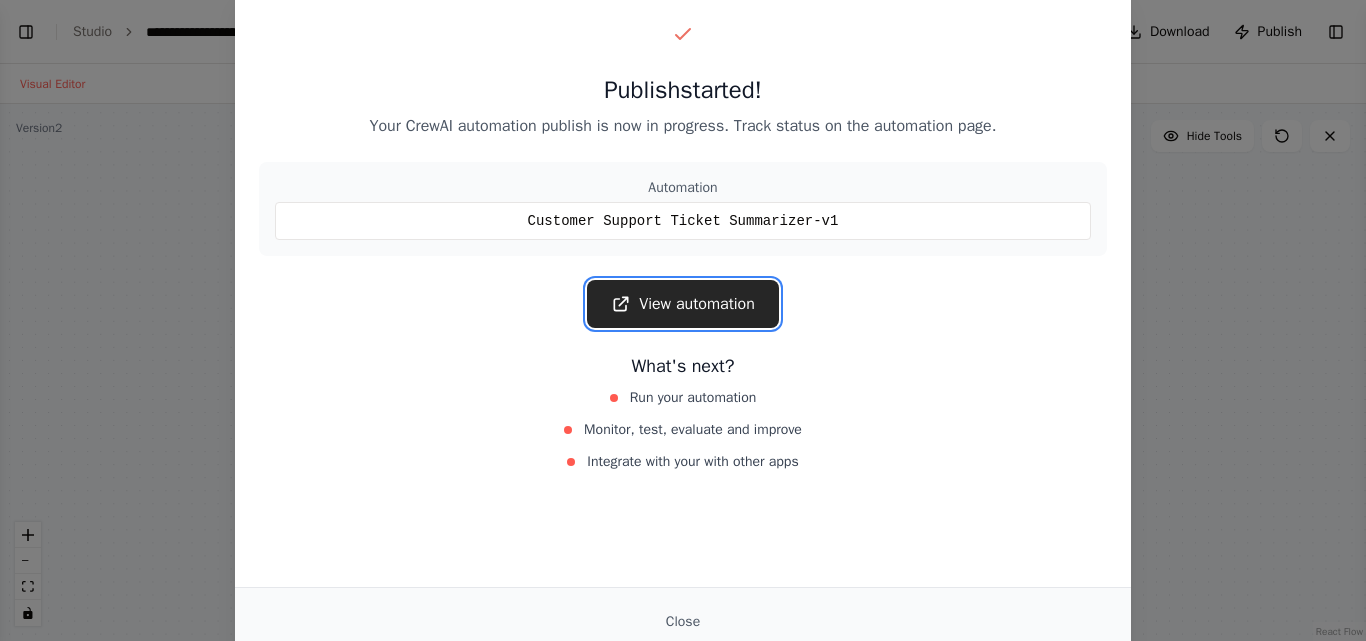 click on "View automation" at bounding box center [683, 304] 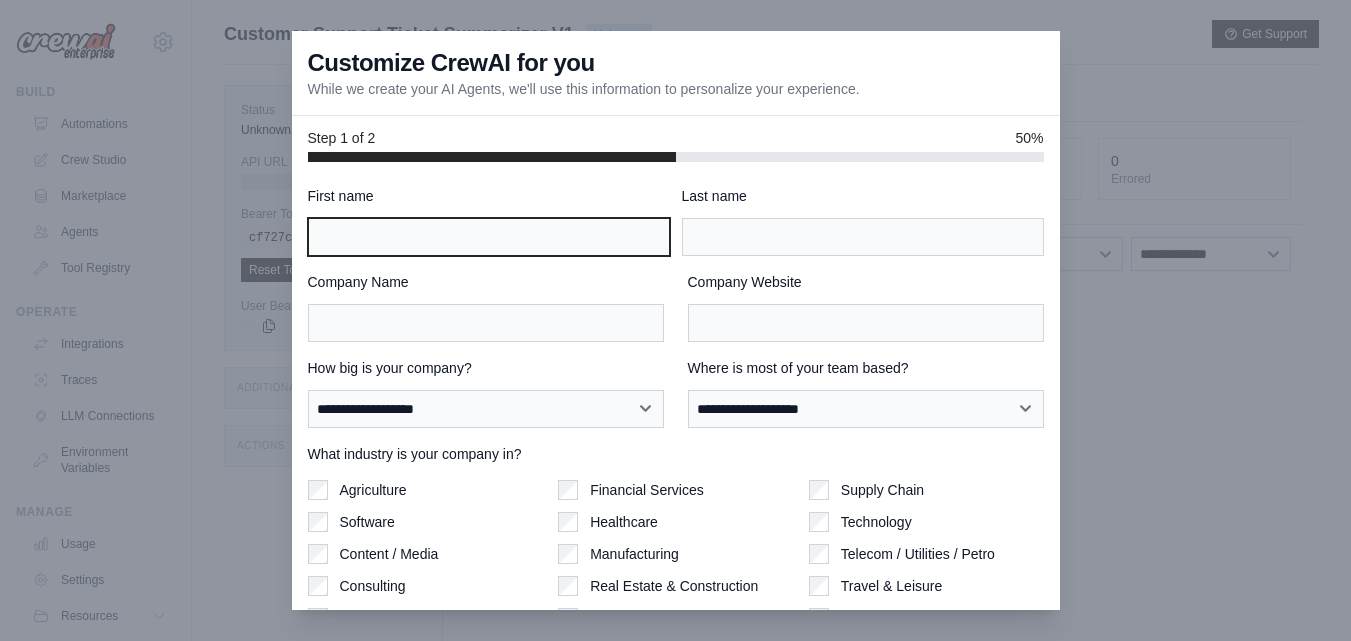 click on "First name" at bounding box center [489, 237] 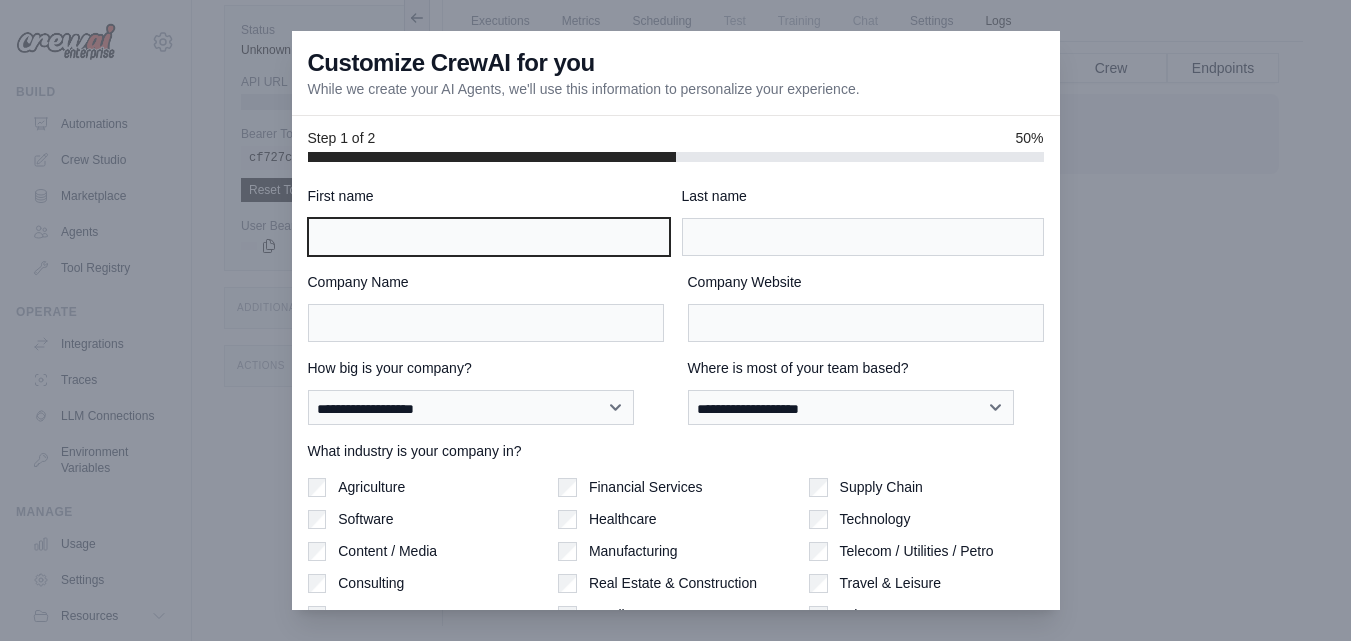 scroll, scrollTop: 80, scrollLeft: 0, axis: vertical 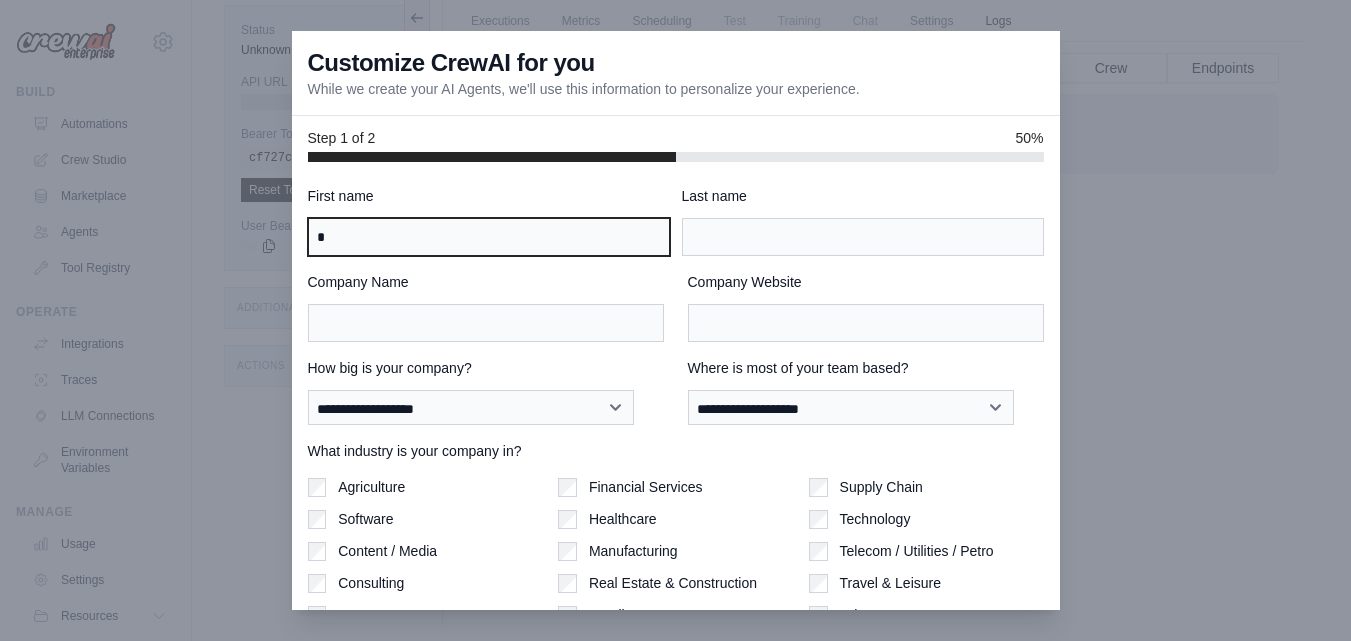 type on "*" 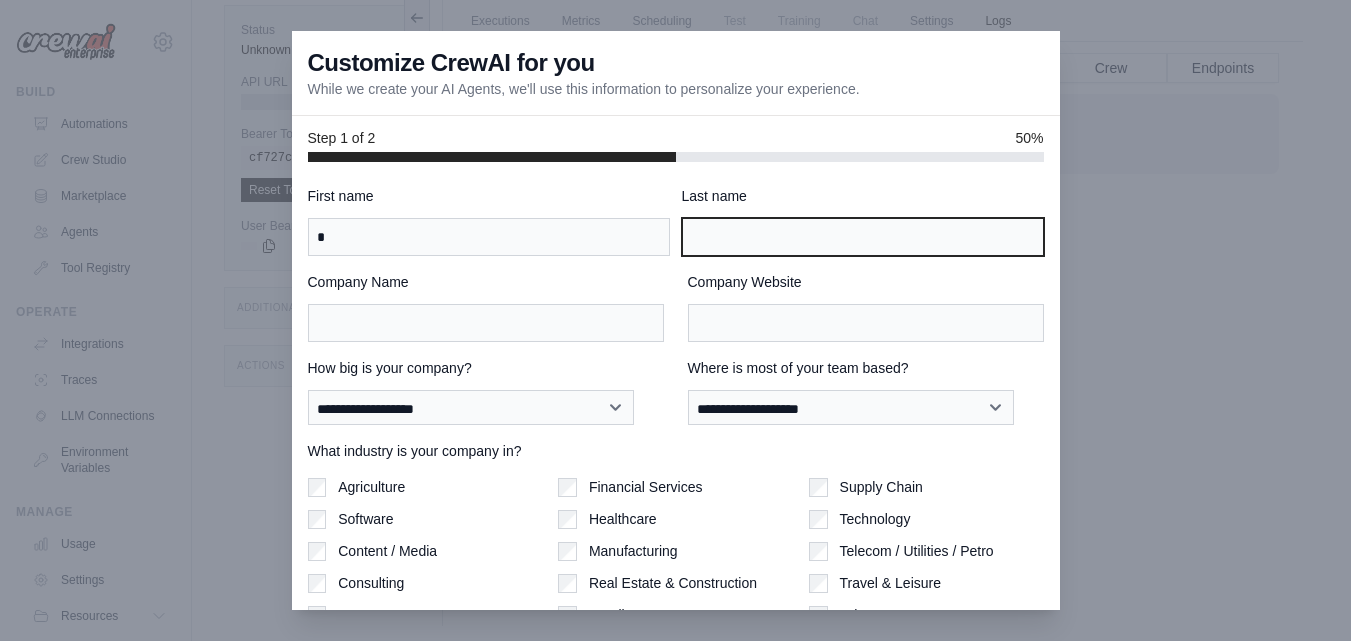 click on "Last name" at bounding box center [863, 237] 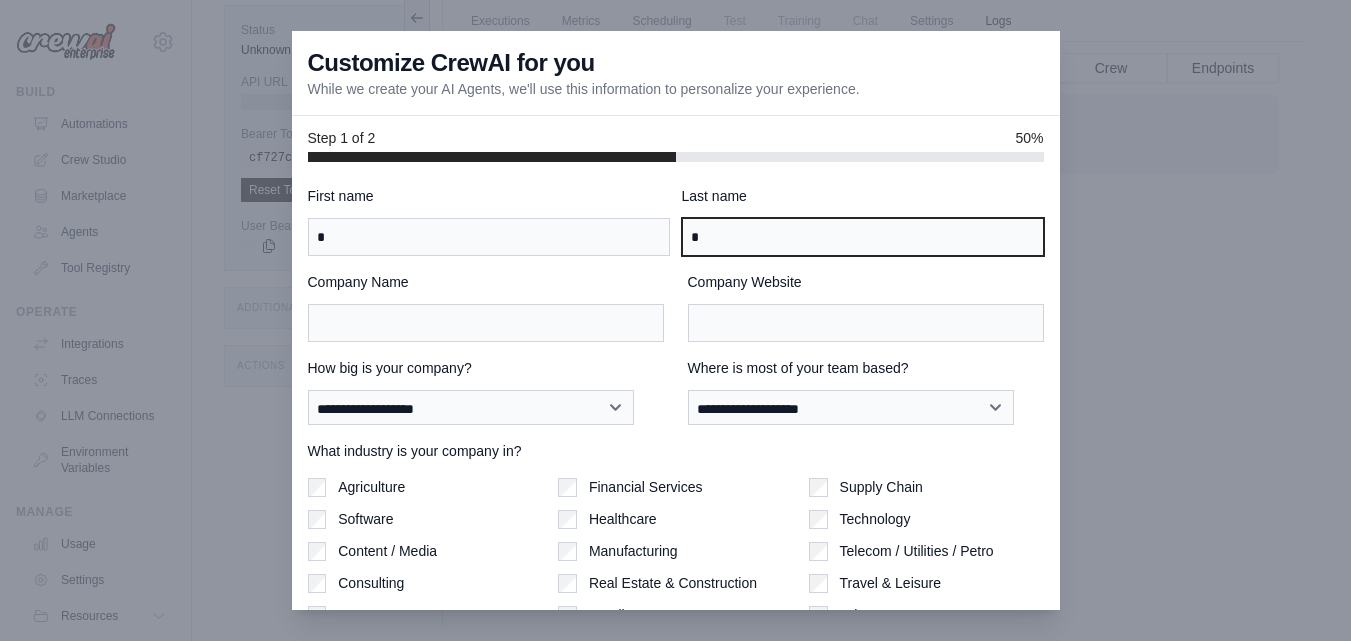 type on "*" 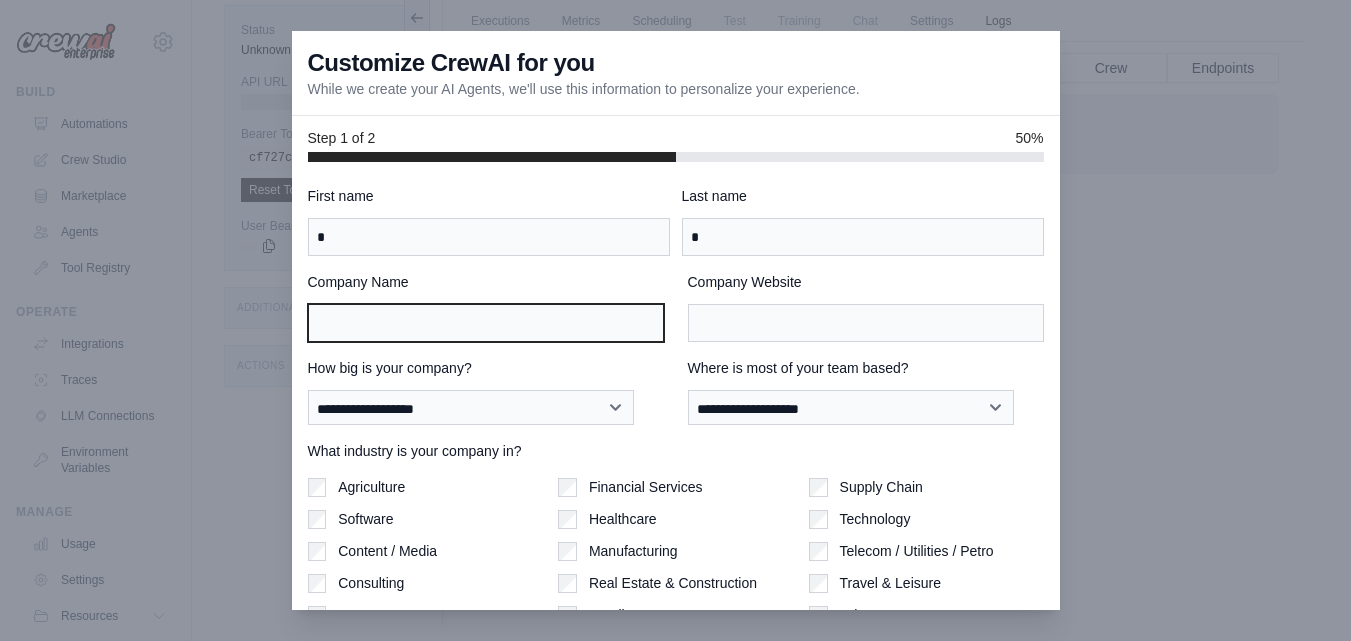 click on "Company Name" at bounding box center [486, 323] 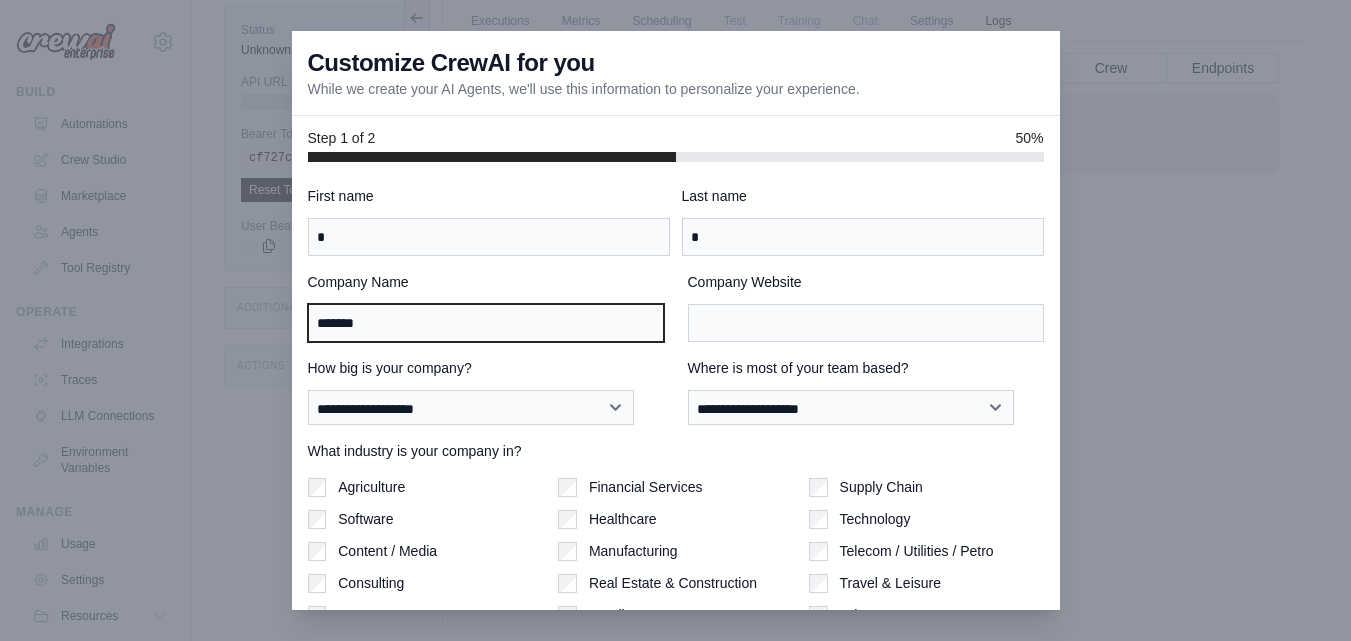 type on "*******" 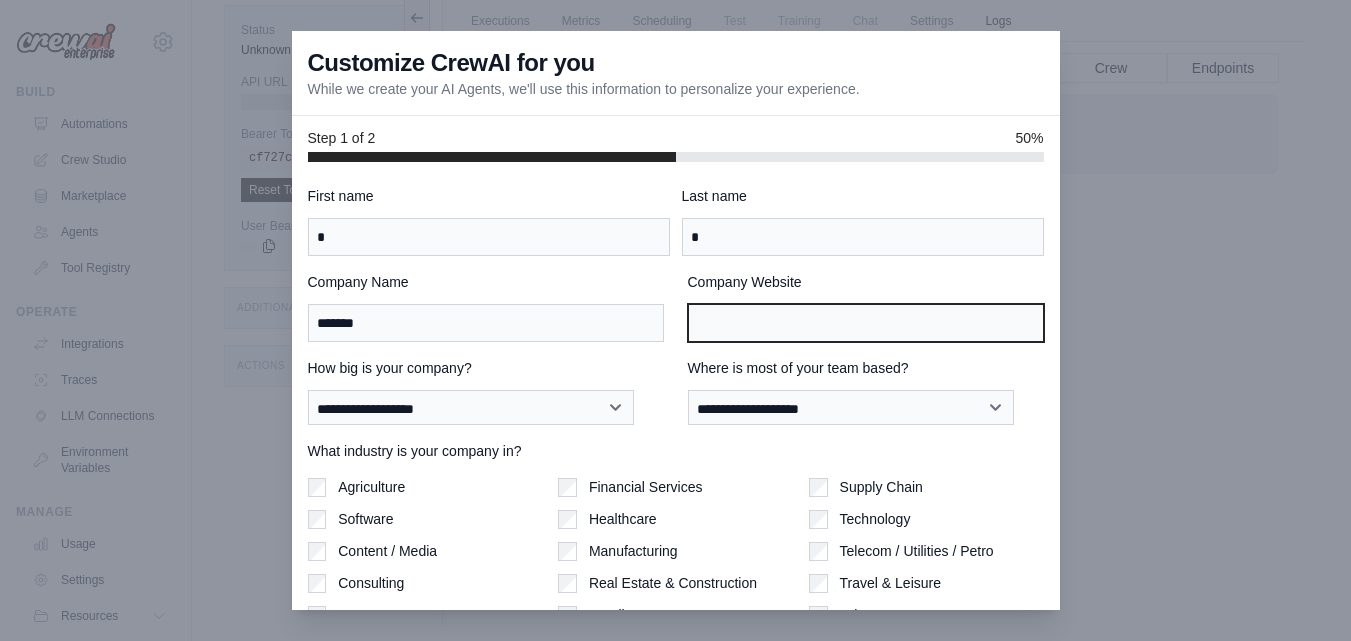 click on "Company Website" at bounding box center [866, 323] 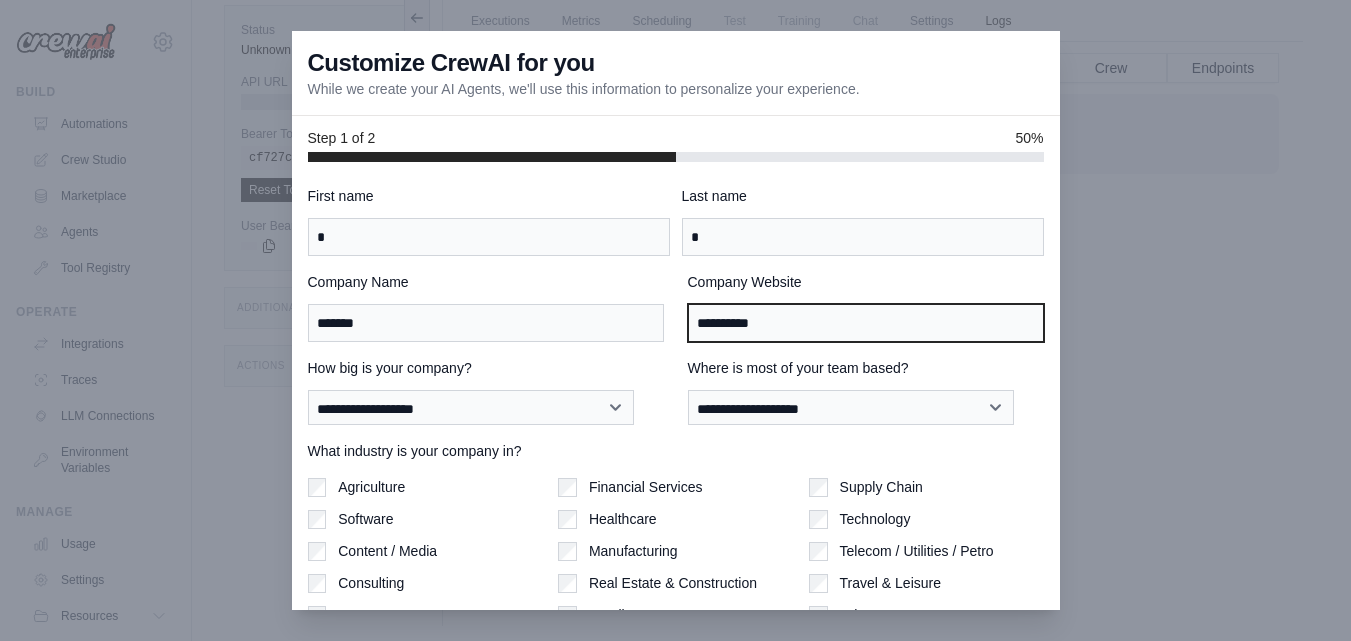 type on "**********" 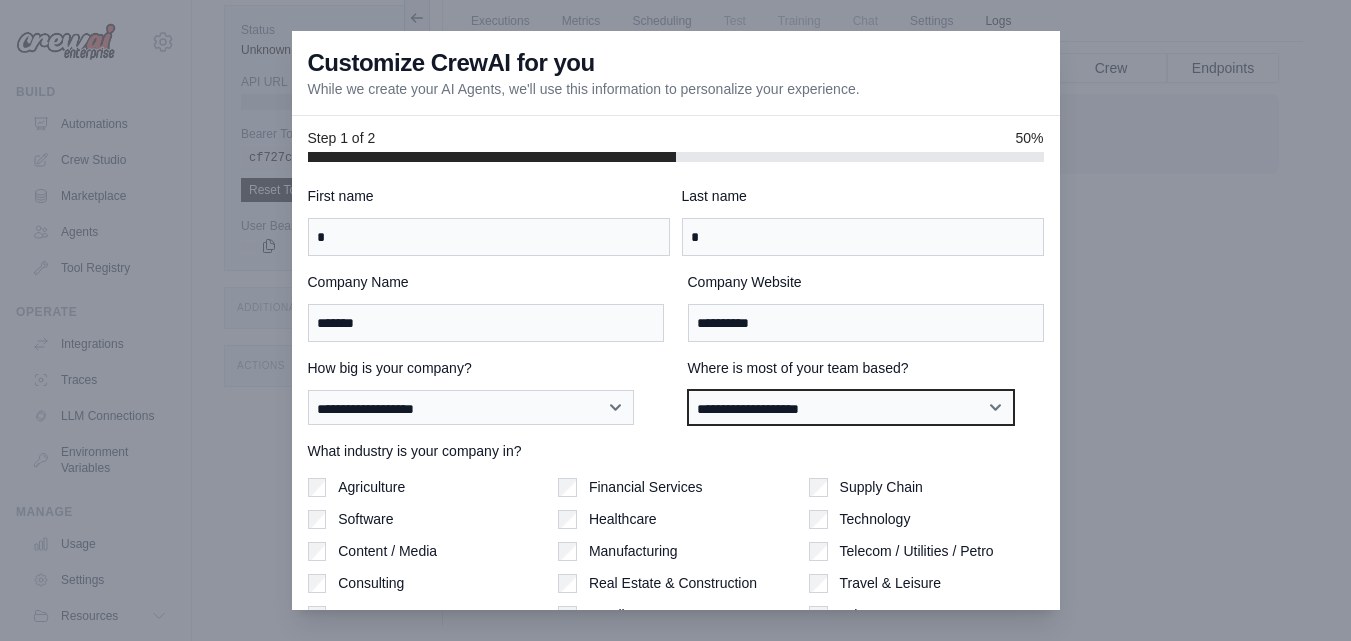 click on "**********" at bounding box center (851, 408) 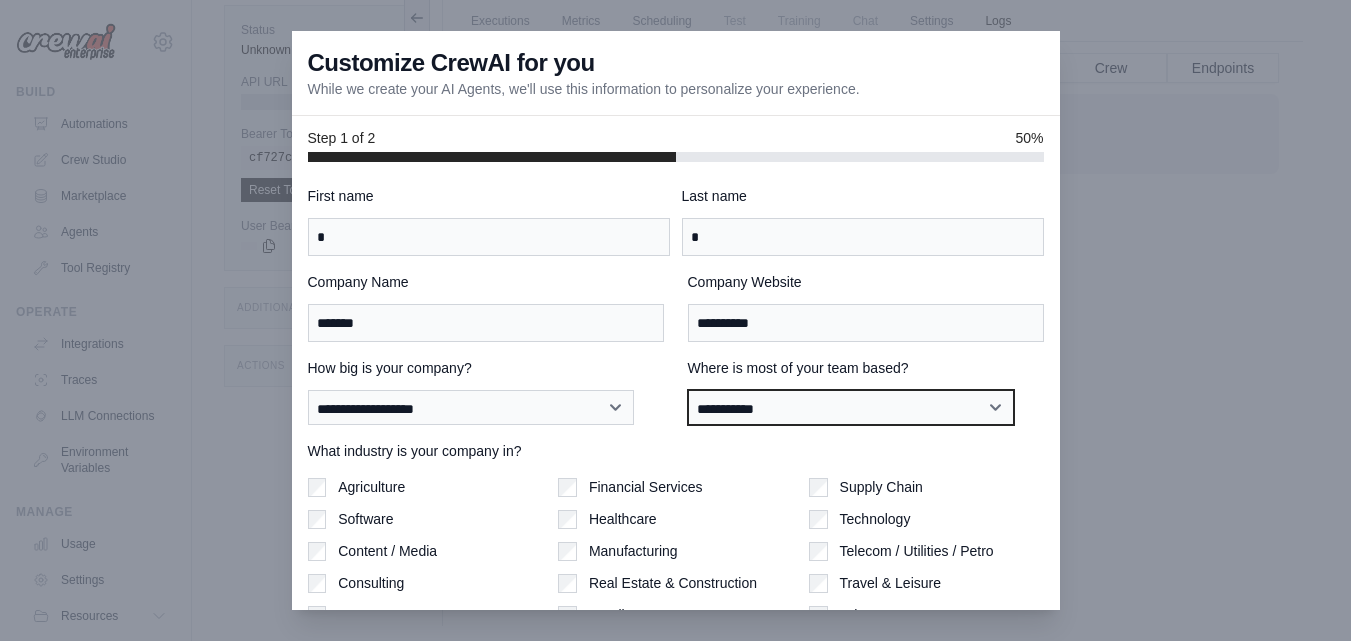 click on "**********" at bounding box center (851, 408) 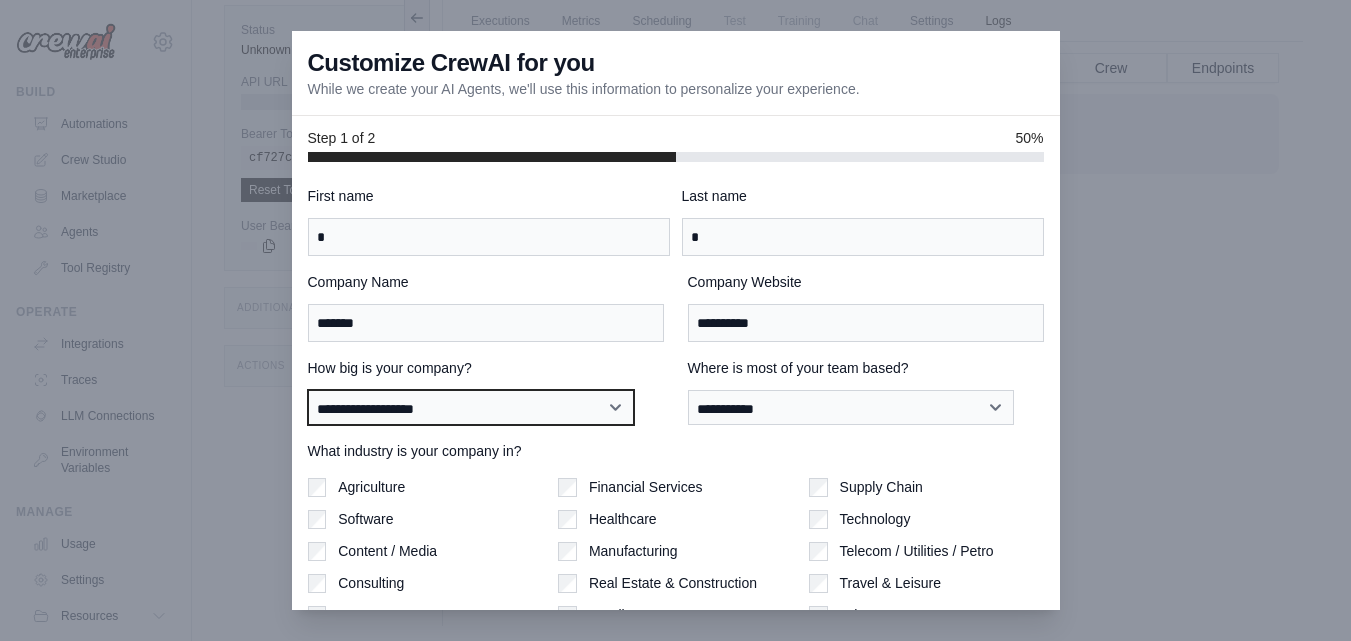 click on "**********" at bounding box center (471, 408) 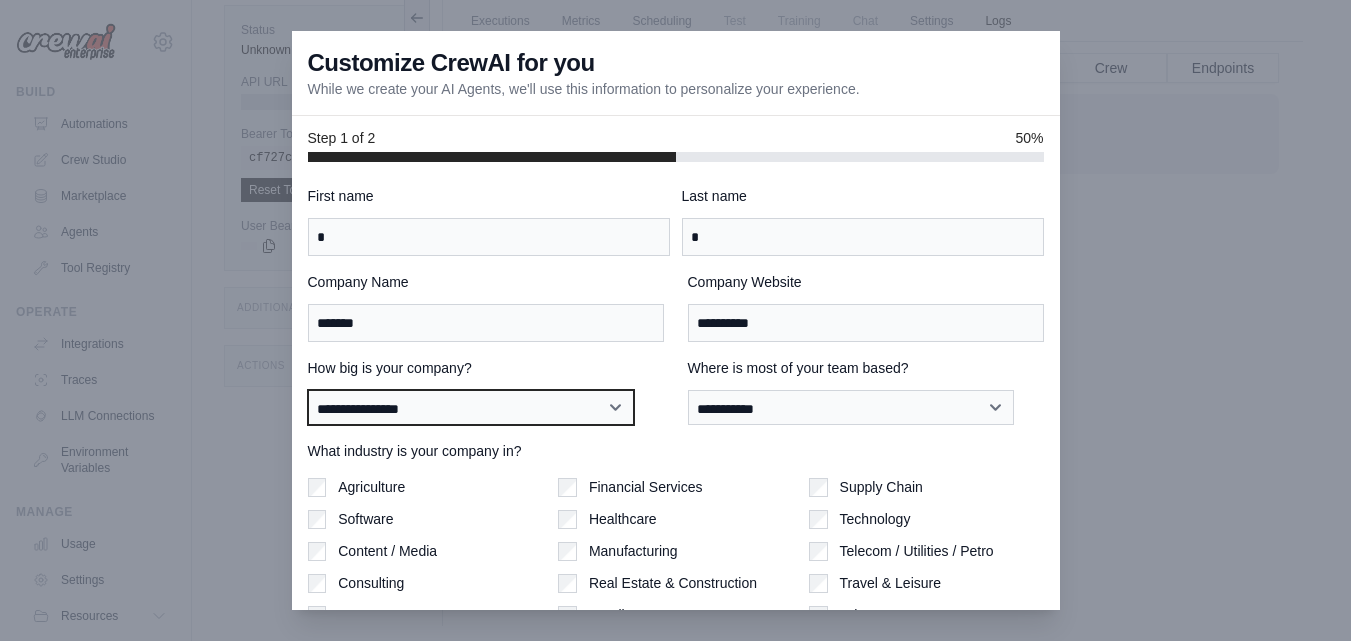 click on "**********" at bounding box center [471, 408] 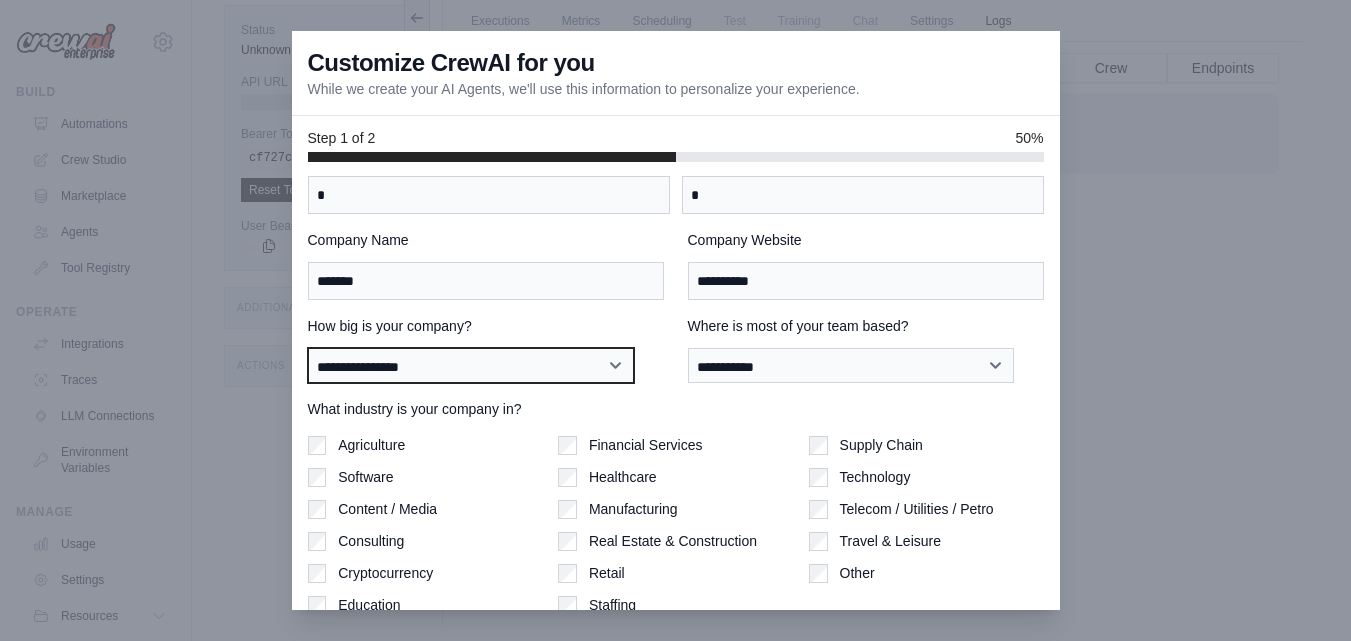 scroll, scrollTop: 90, scrollLeft: 0, axis: vertical 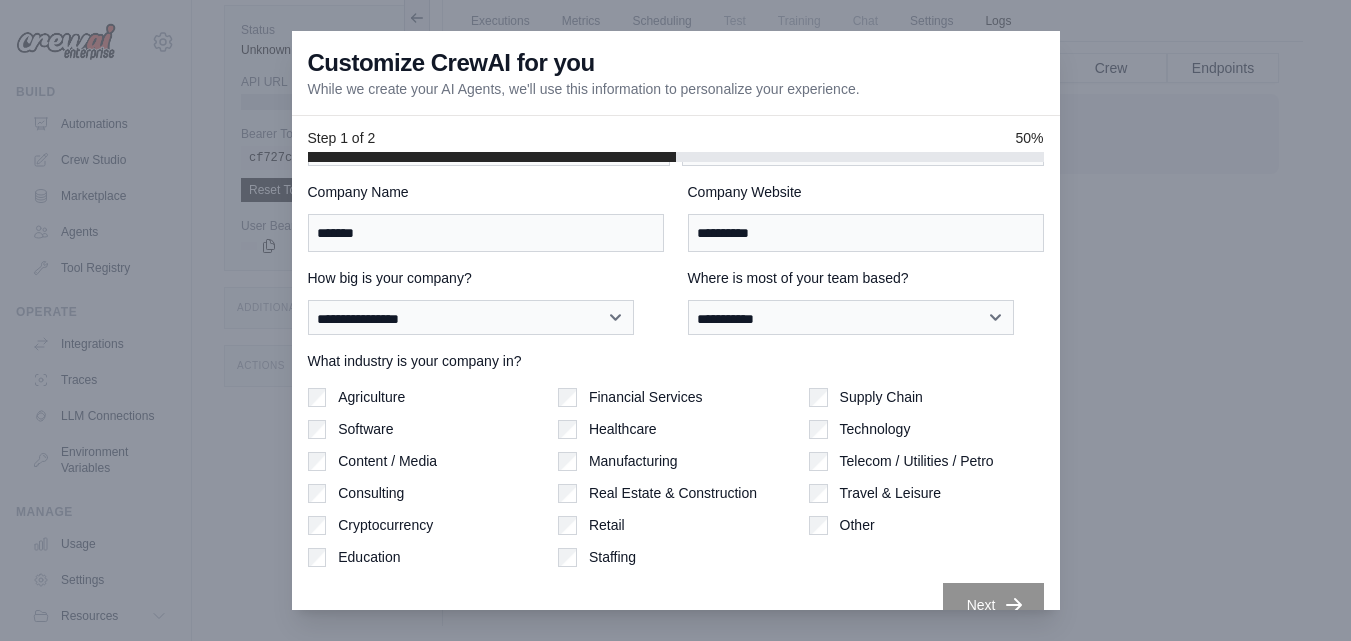 click on "Content / Media" at bounding box center [387, 461] 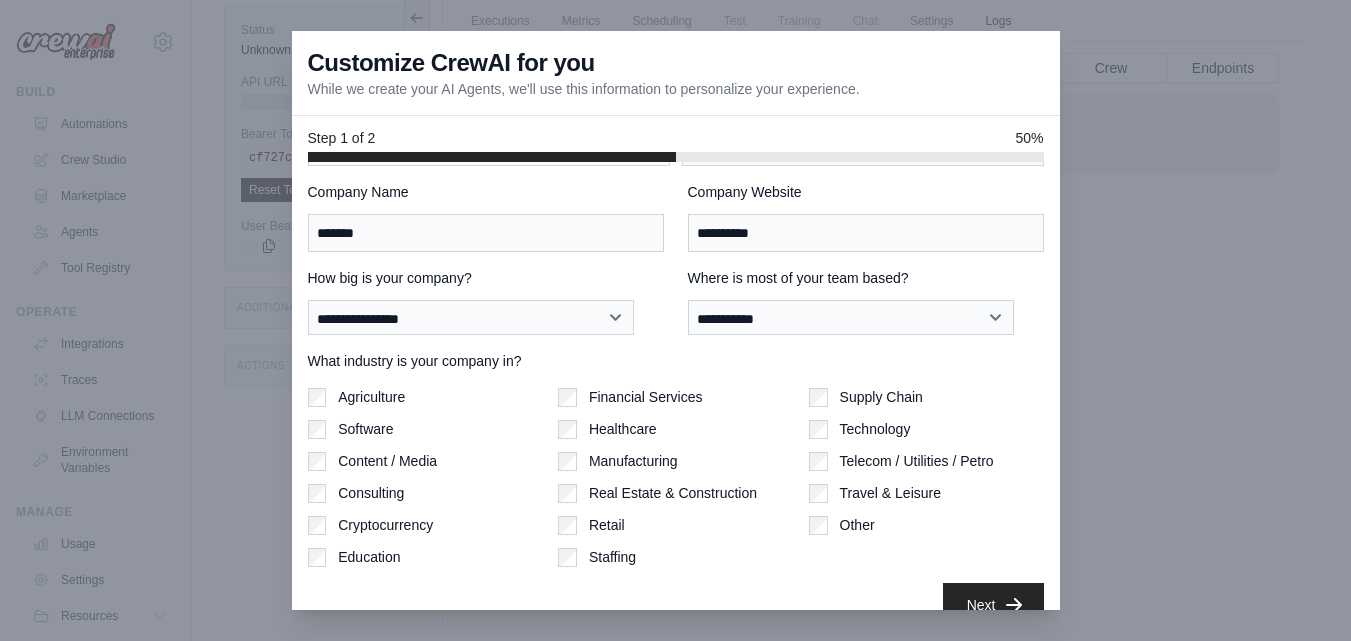 click on "Education" at bounding box center (425, 557) 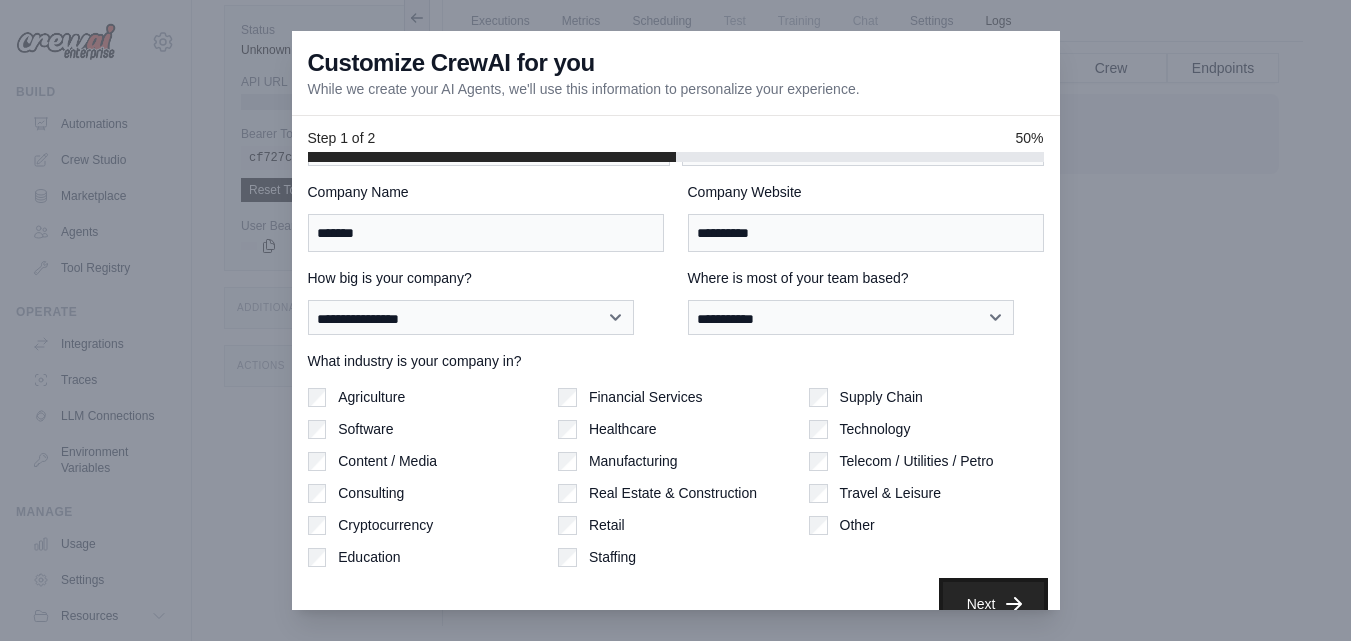 click on "Next" at bounding box center [993, 604] 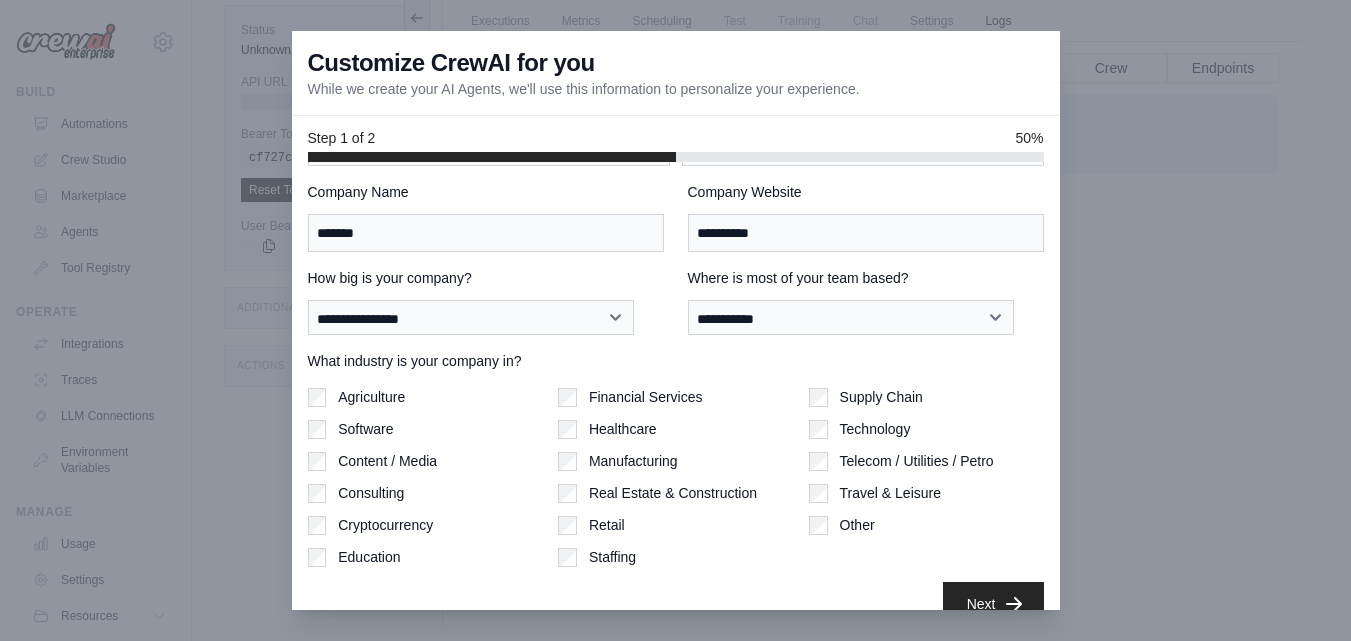 scroll, scrollTop: 3, scrollLeft: 0, axis: vertical 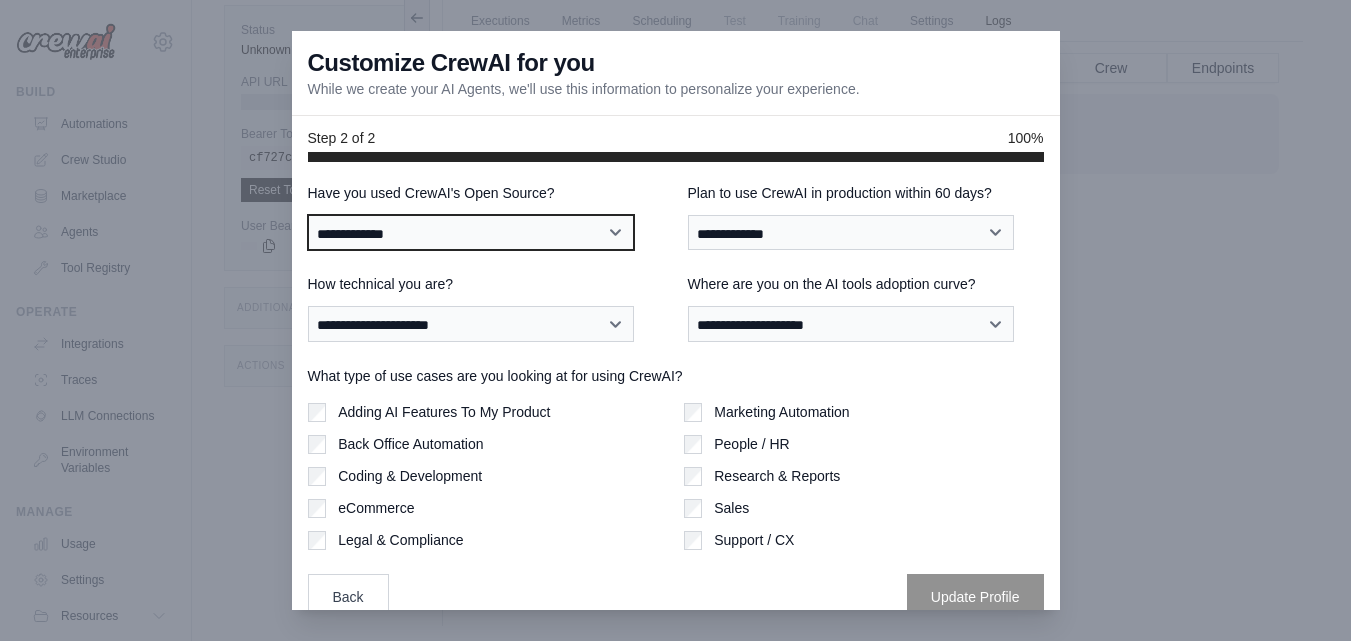 click on "**********" at bounding box center [471, 233] 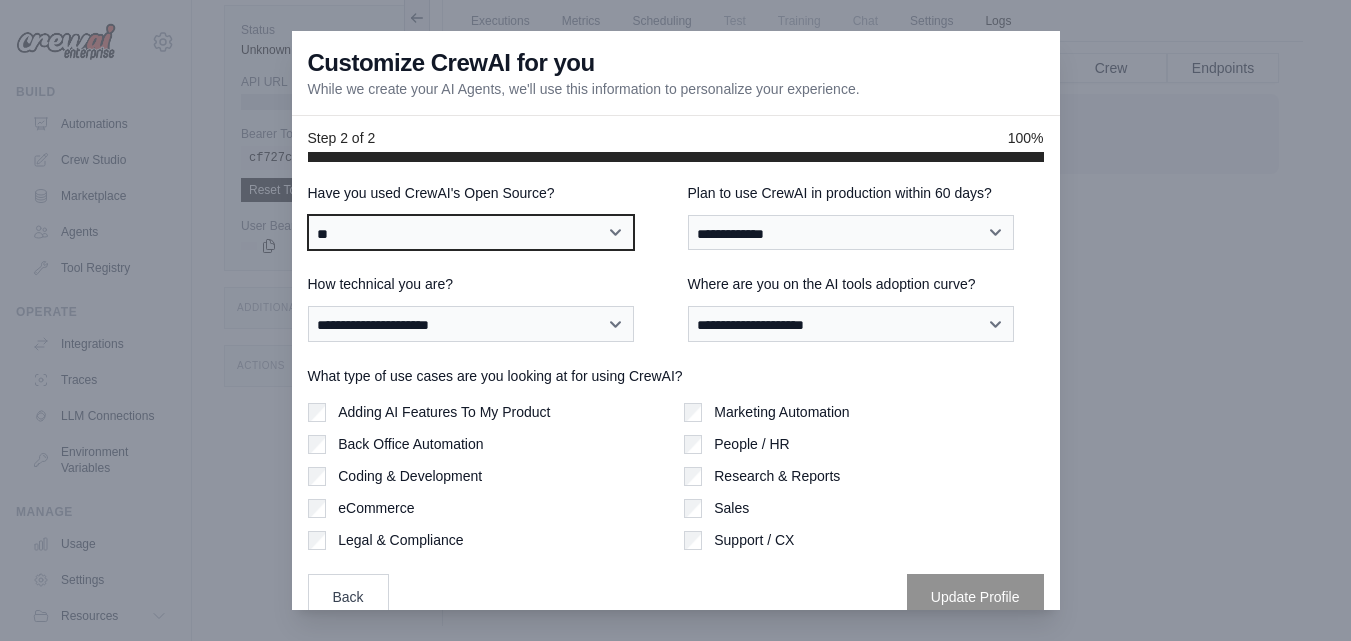 click on "**********" at bounding box center (471, 233) 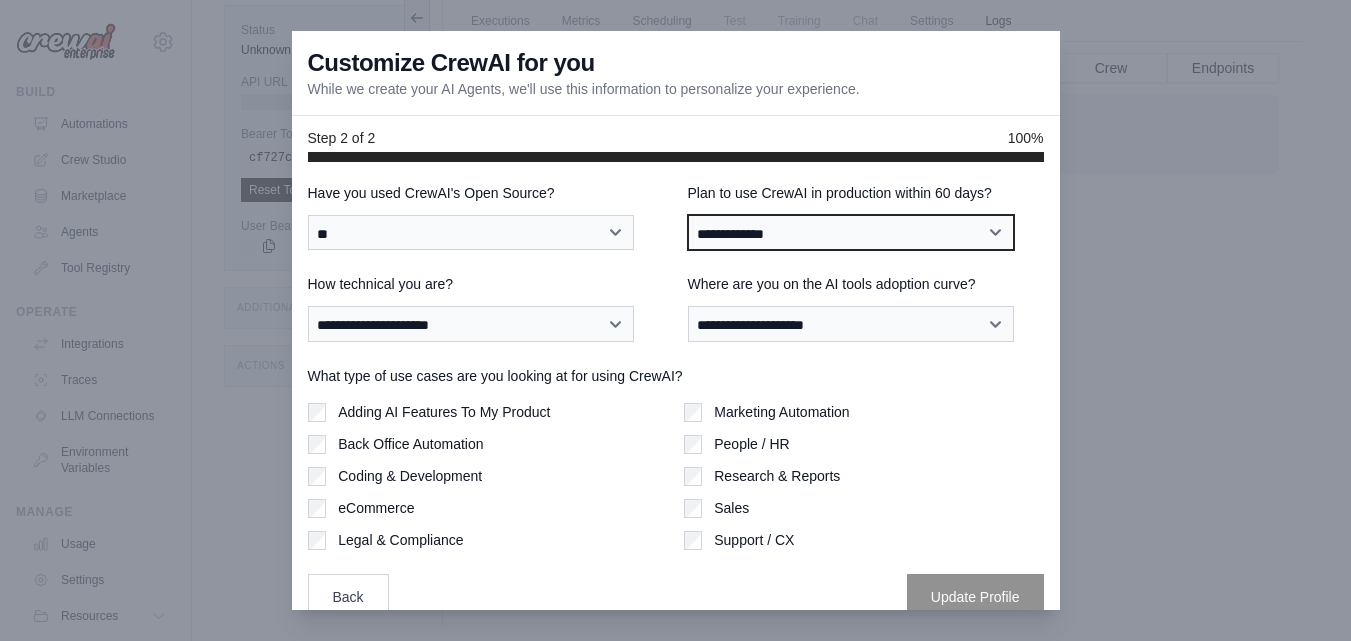 click on "**********" at bounding box center [851, 233] 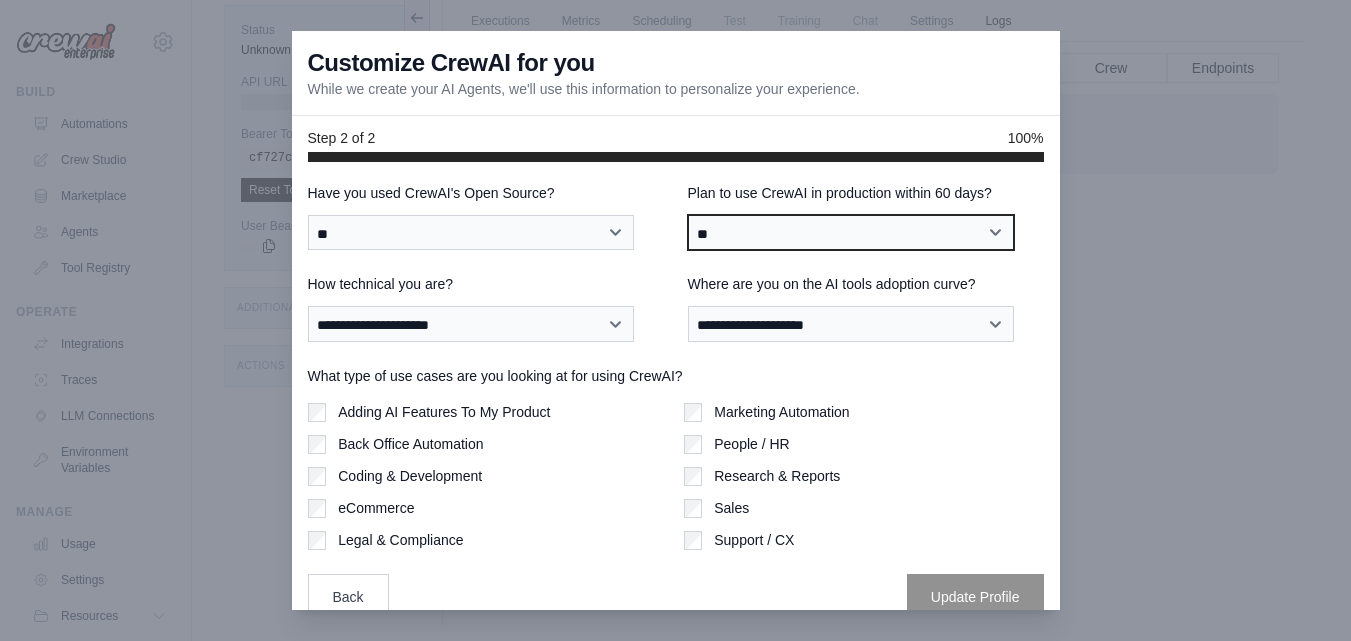 click on "**********" at bounding box center [851, 233] 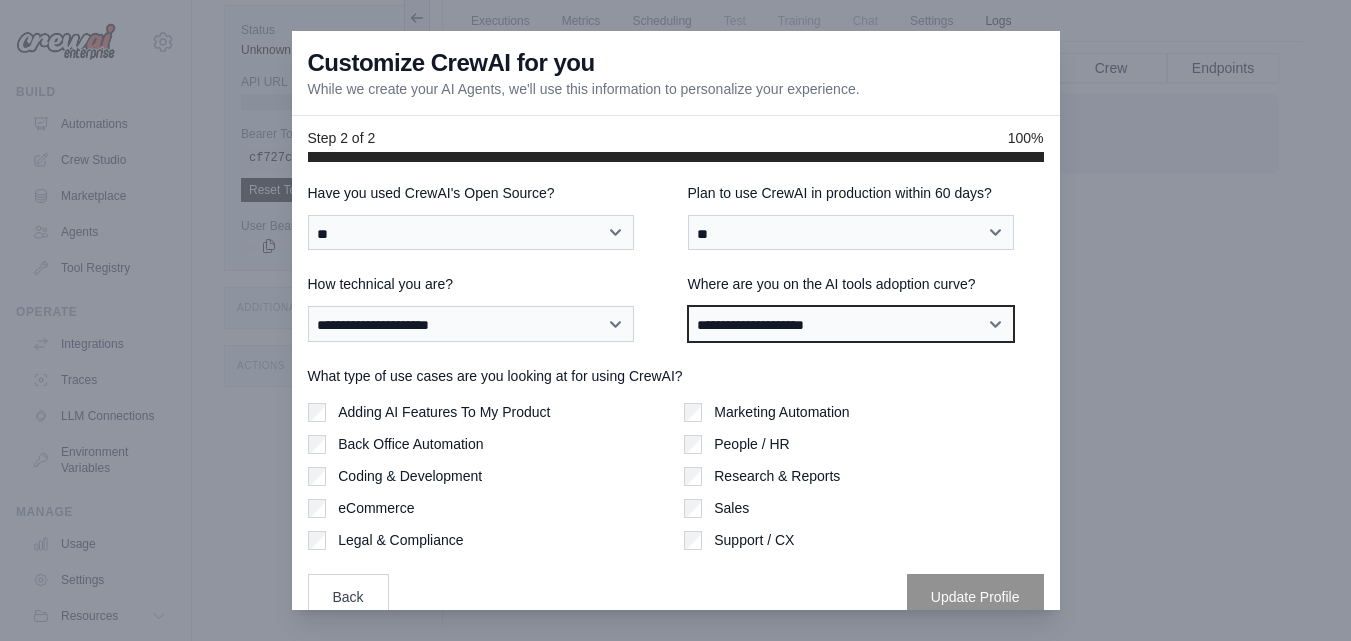 click on "**********" at bounding box center [851, 324] 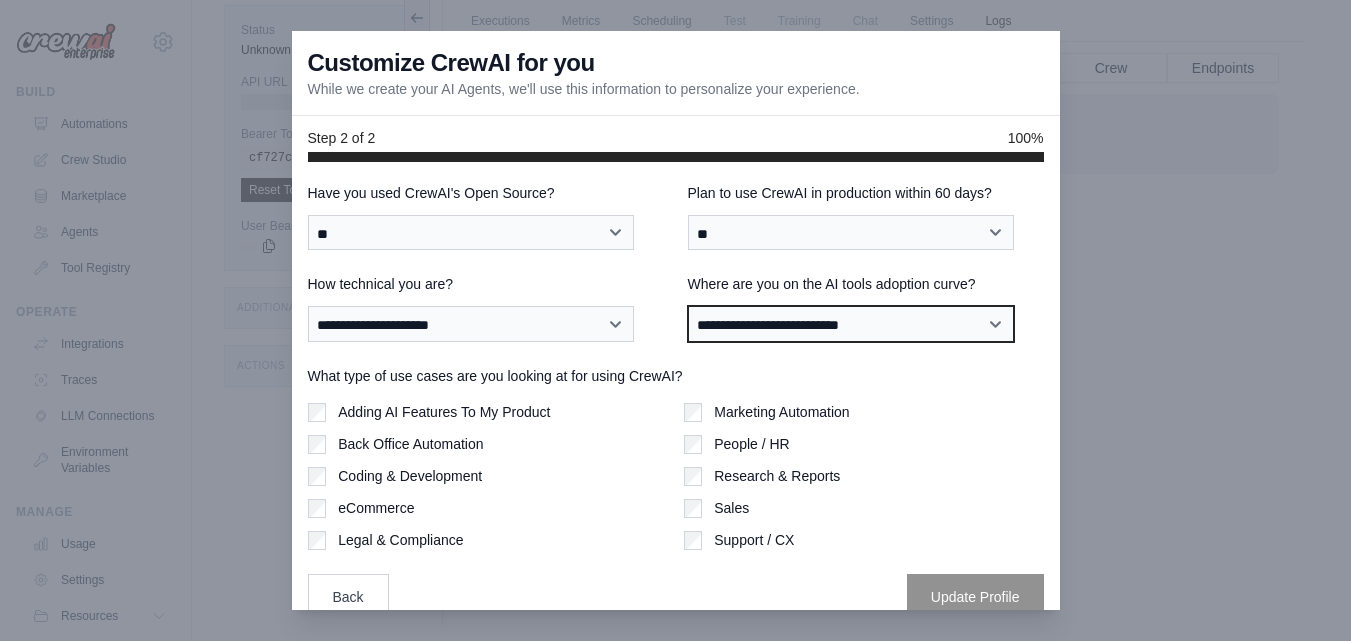 click on "**********" at bounding box center [851, 324] 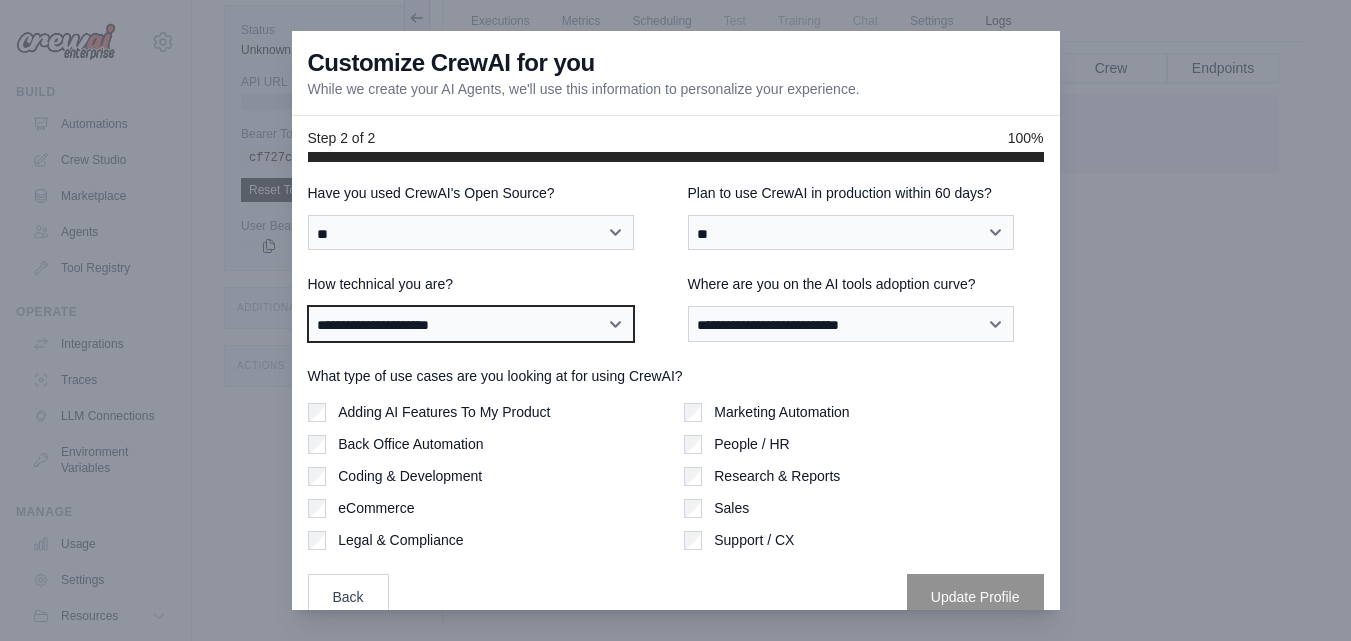 click on "**********" at bounding box center (471, 324) 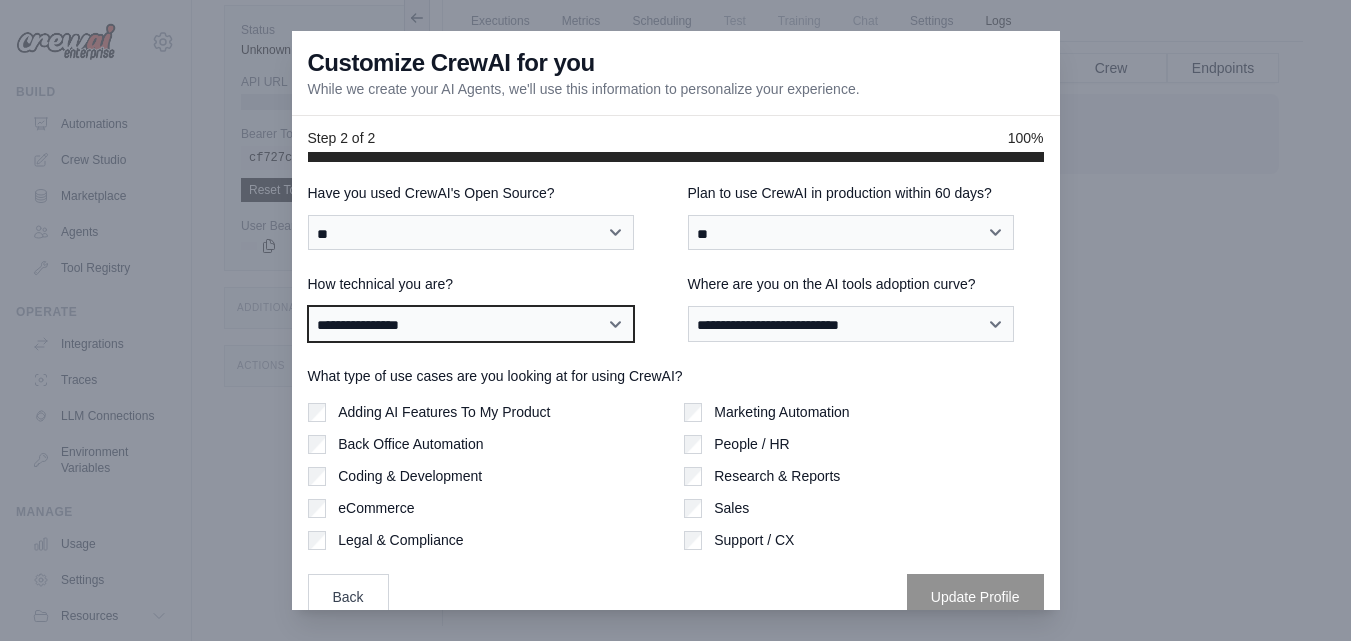 click on "**********" at bounding box center [471, 324] 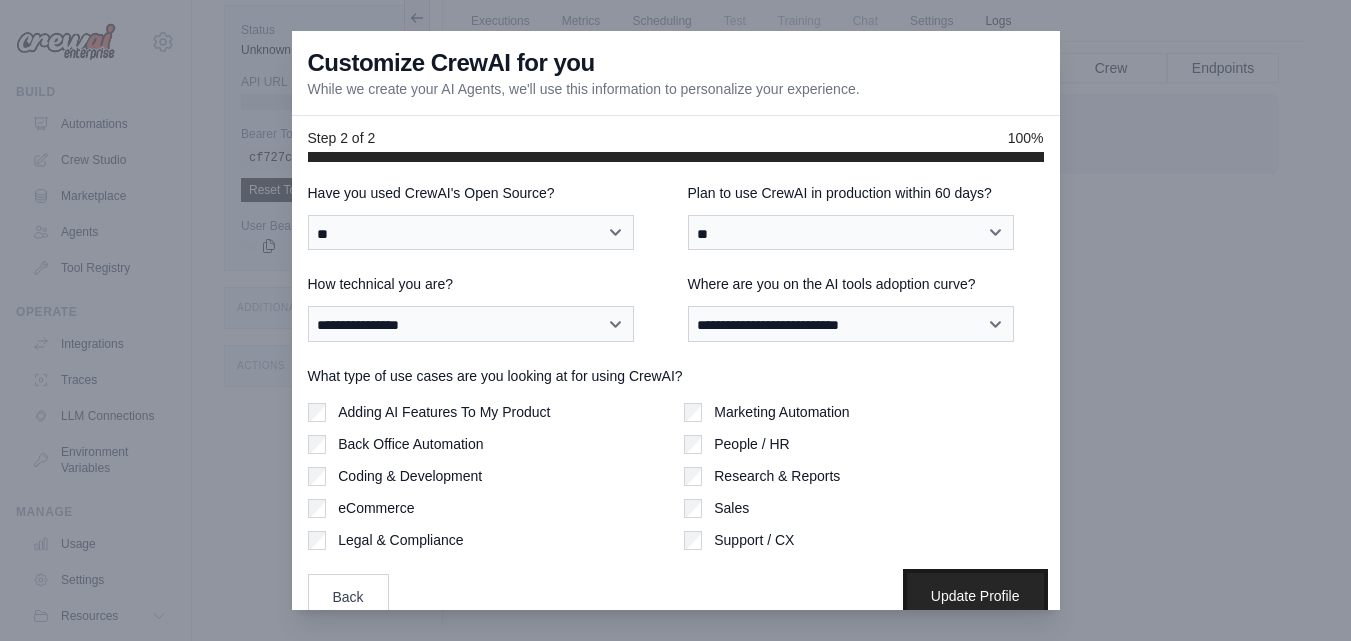 click on "Update Profile" at bounding box center [975, 596] 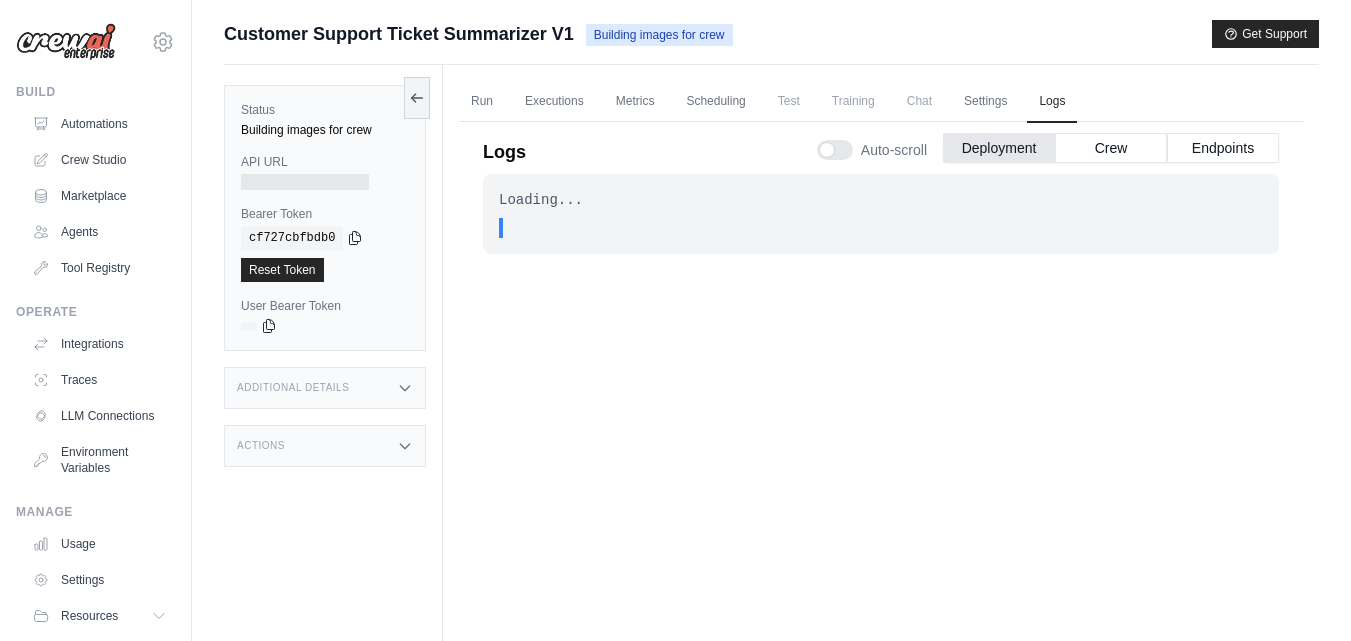 scroll, scrollTop: 80, scrollLeft: 0, axis: vertical 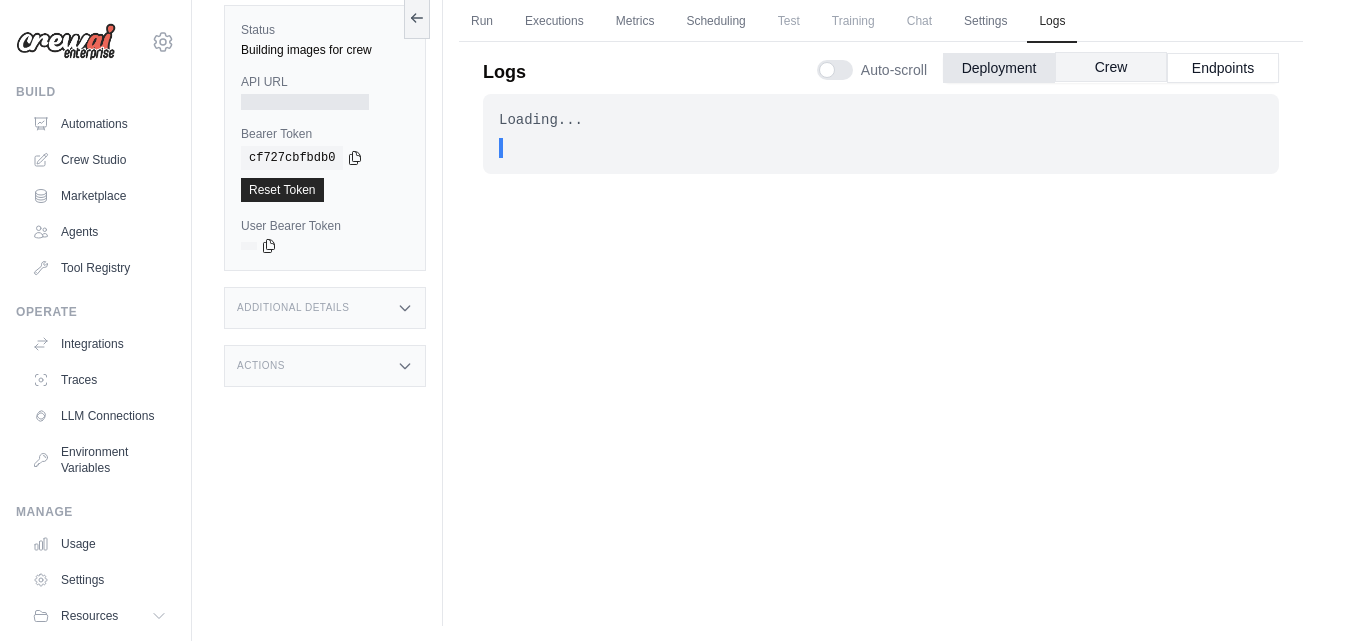 click on "Crew" at bounding box center (1111, 67) 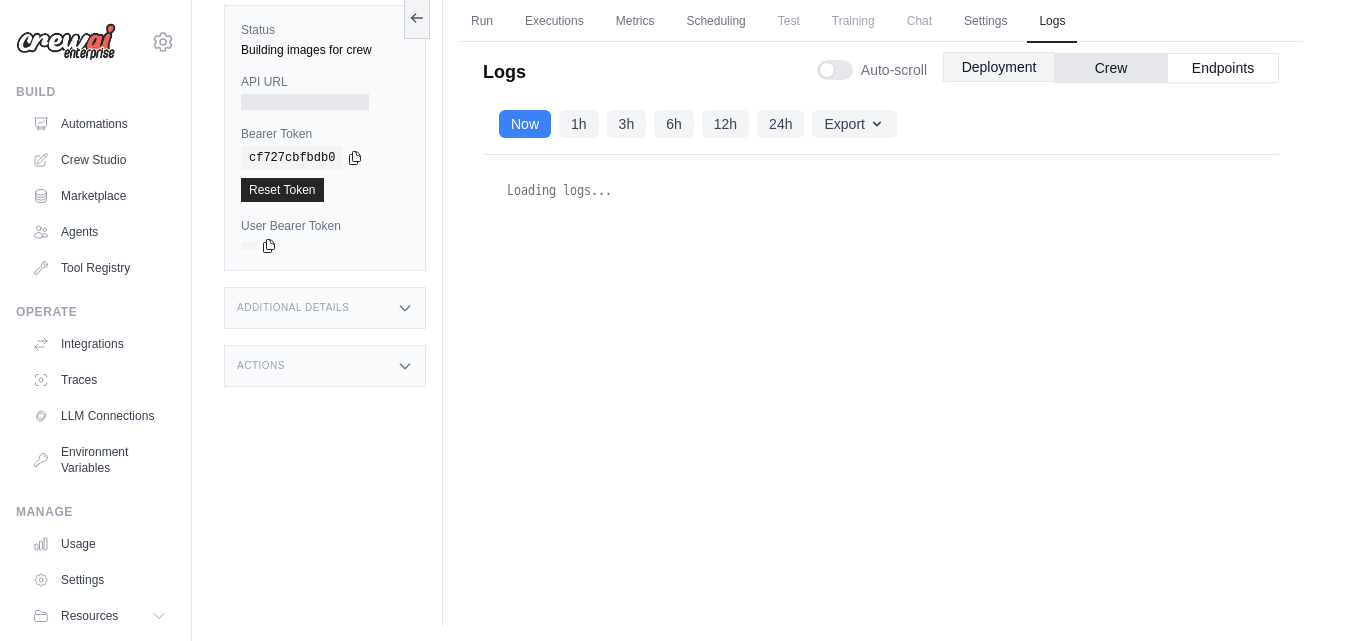 click on "Deployment" at bounding box center (999, 67) 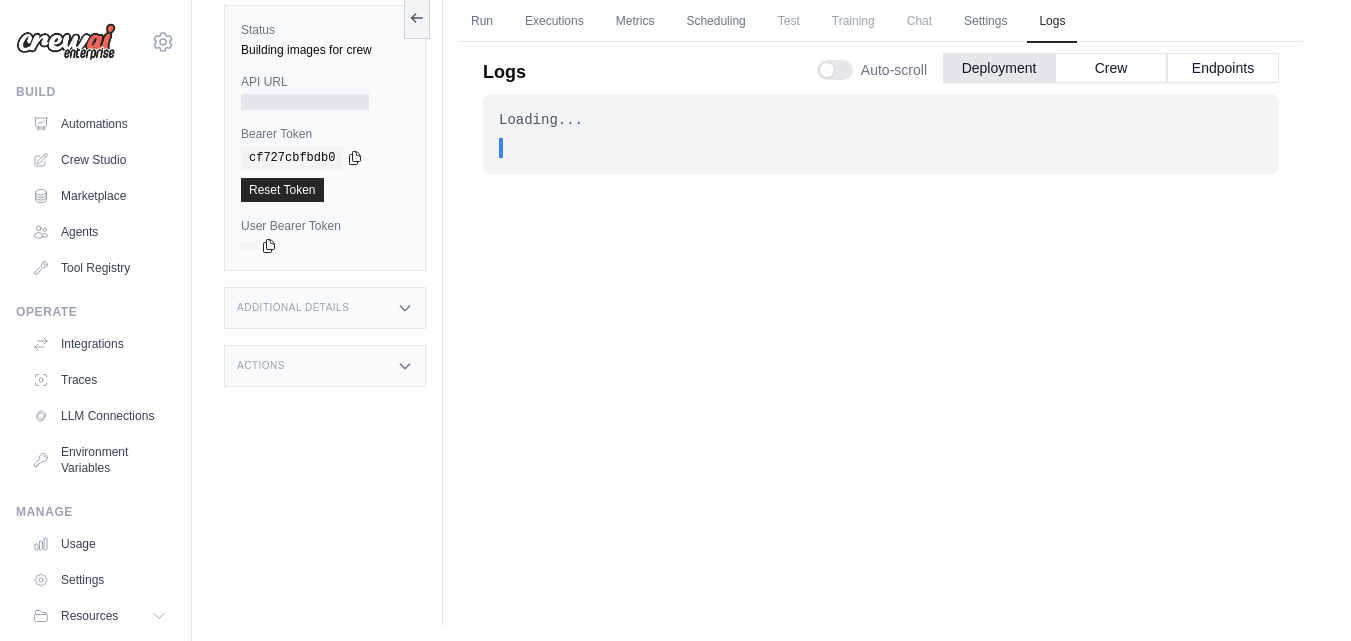 click on "Additional Details" at bounding box center (325, 308) 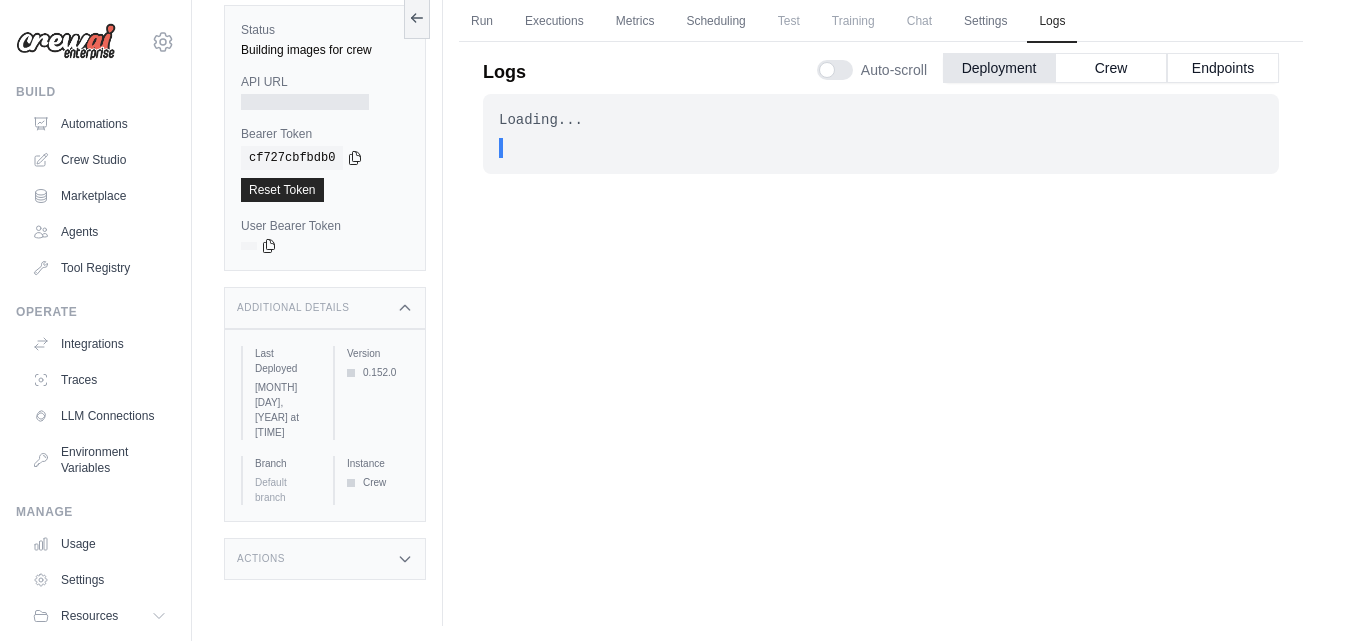 click 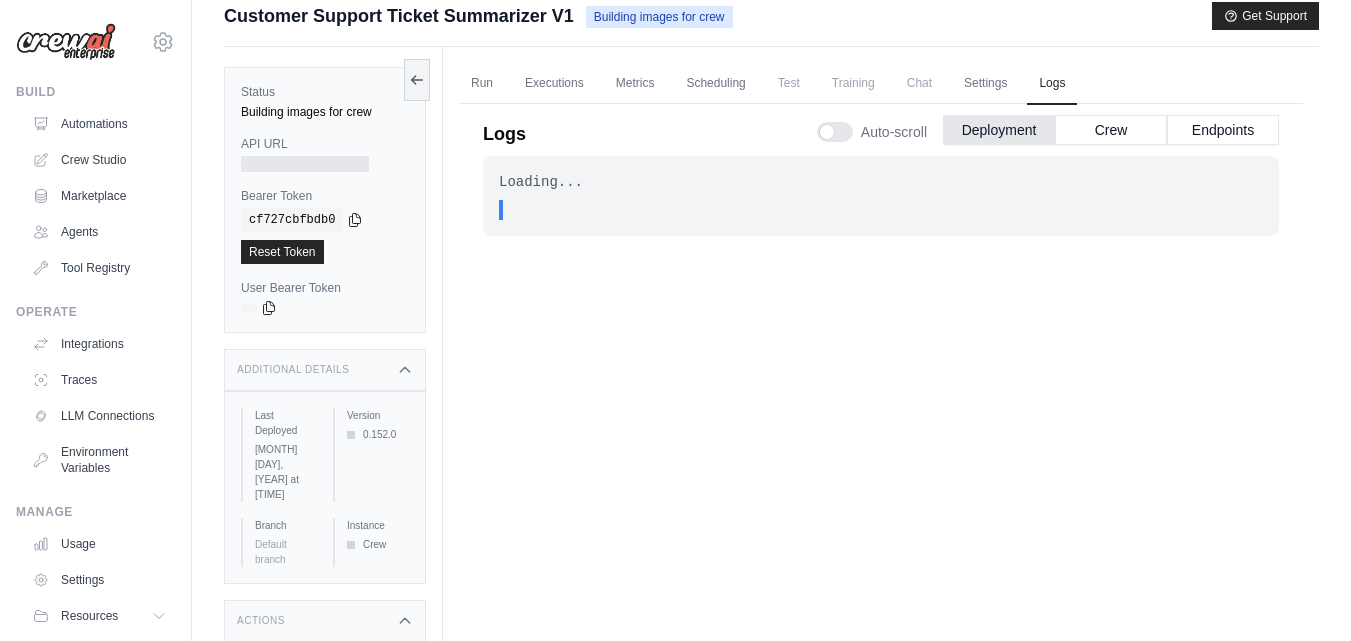 scroll, scrollTop: 0, scrollLeft: 0, axis: both 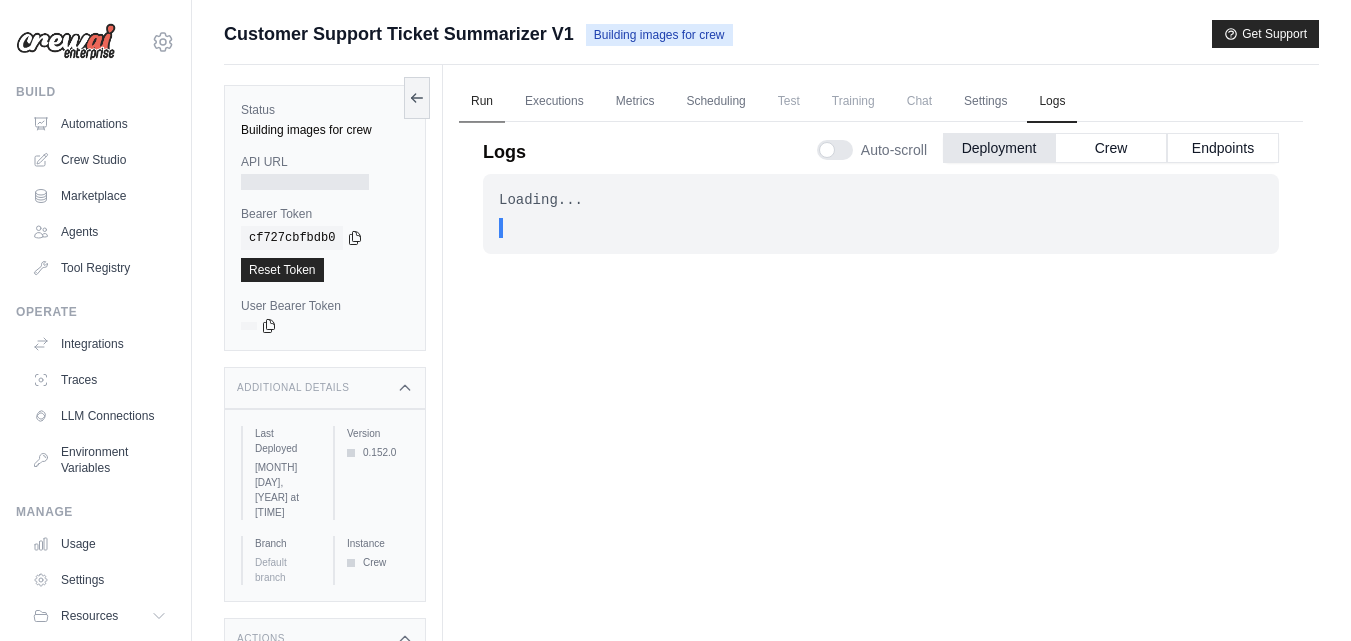 click on "Run" at bounding box center (482, 102) 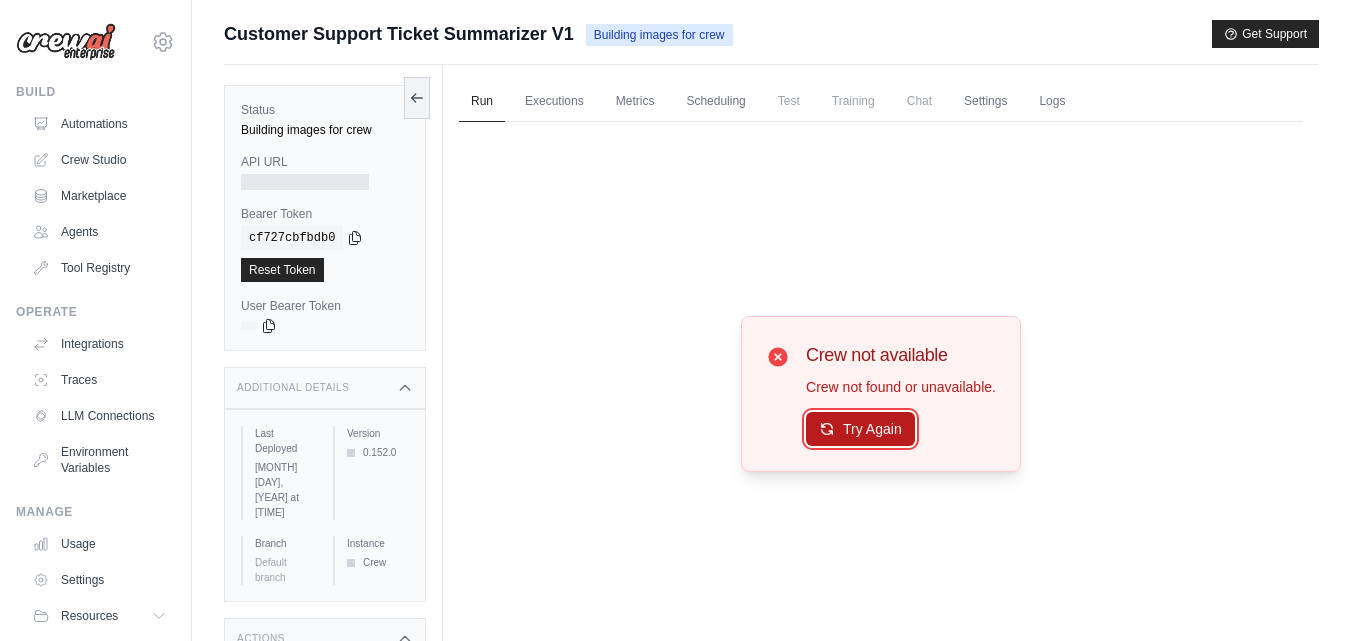 click on "Try Again" at bounding box center (860, 429) 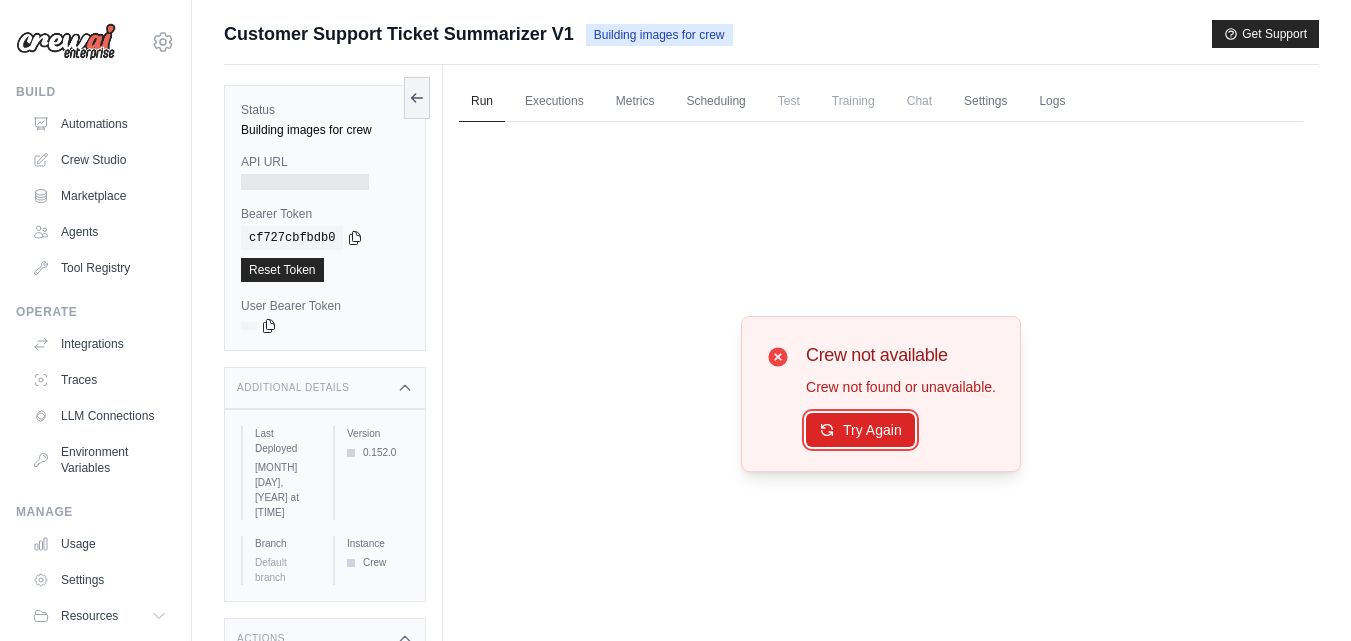 click on "Try Again" at bounding box center [860, 430] 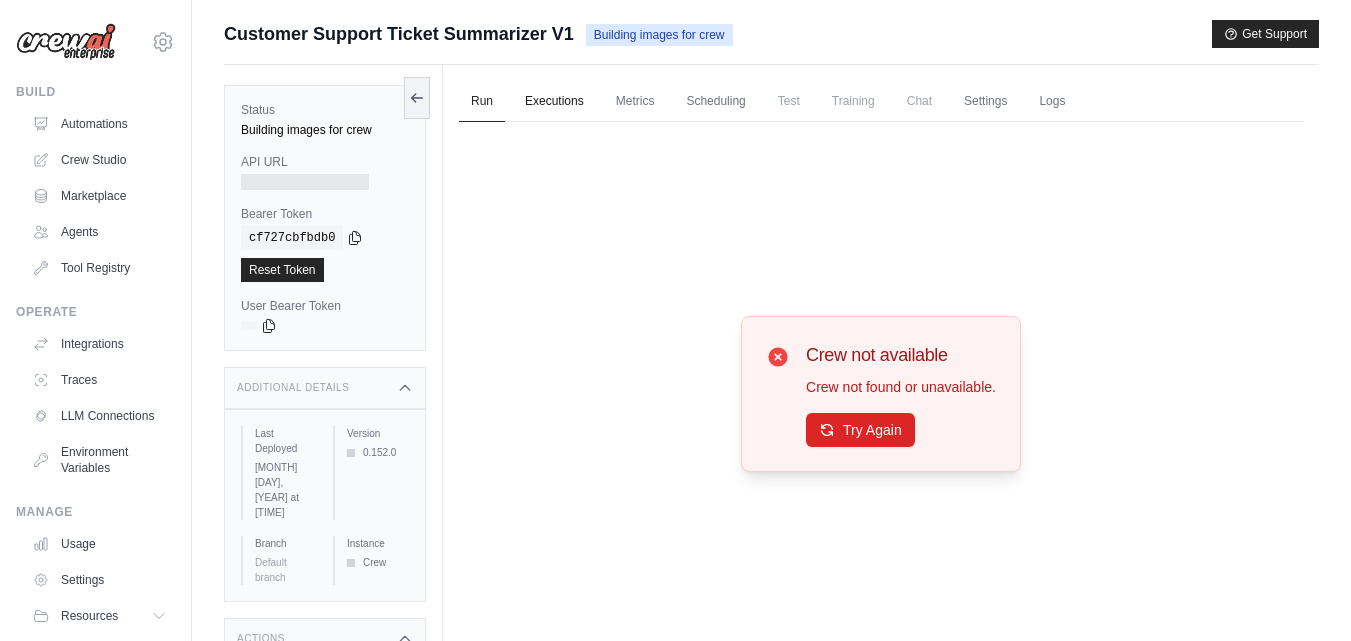 click on "Executions" at bounding box center [554, 102] 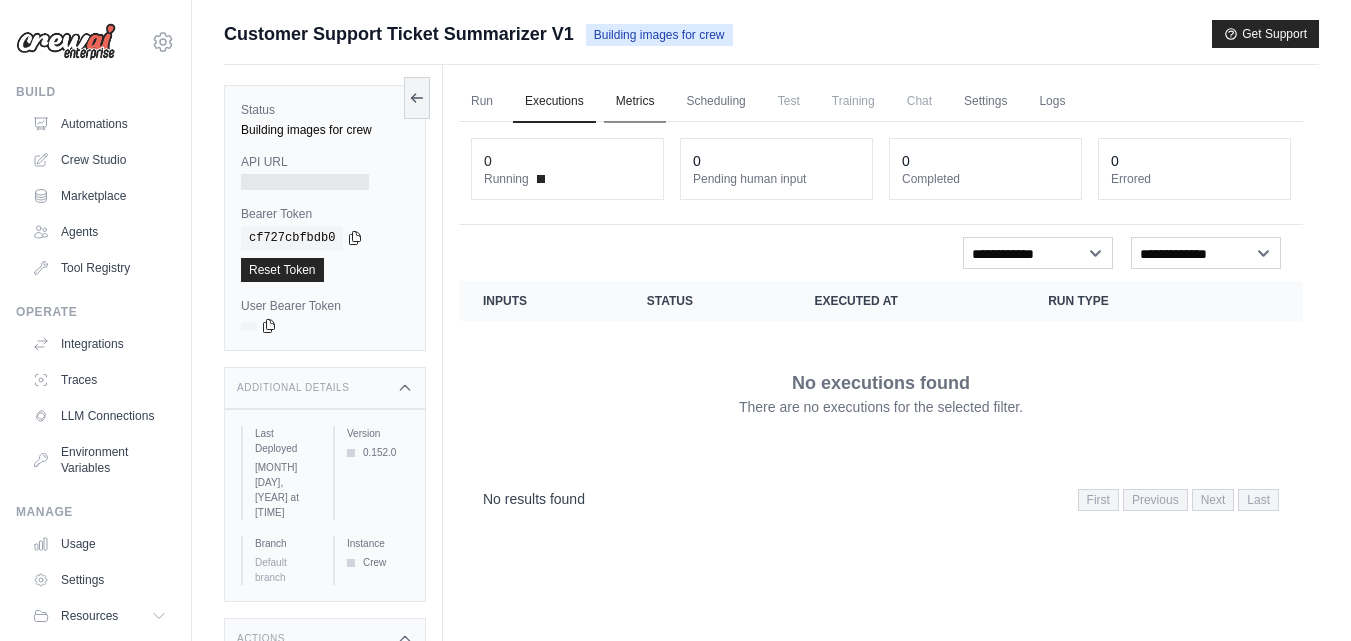 click on "Metrics" at bounding box center (635, 102) 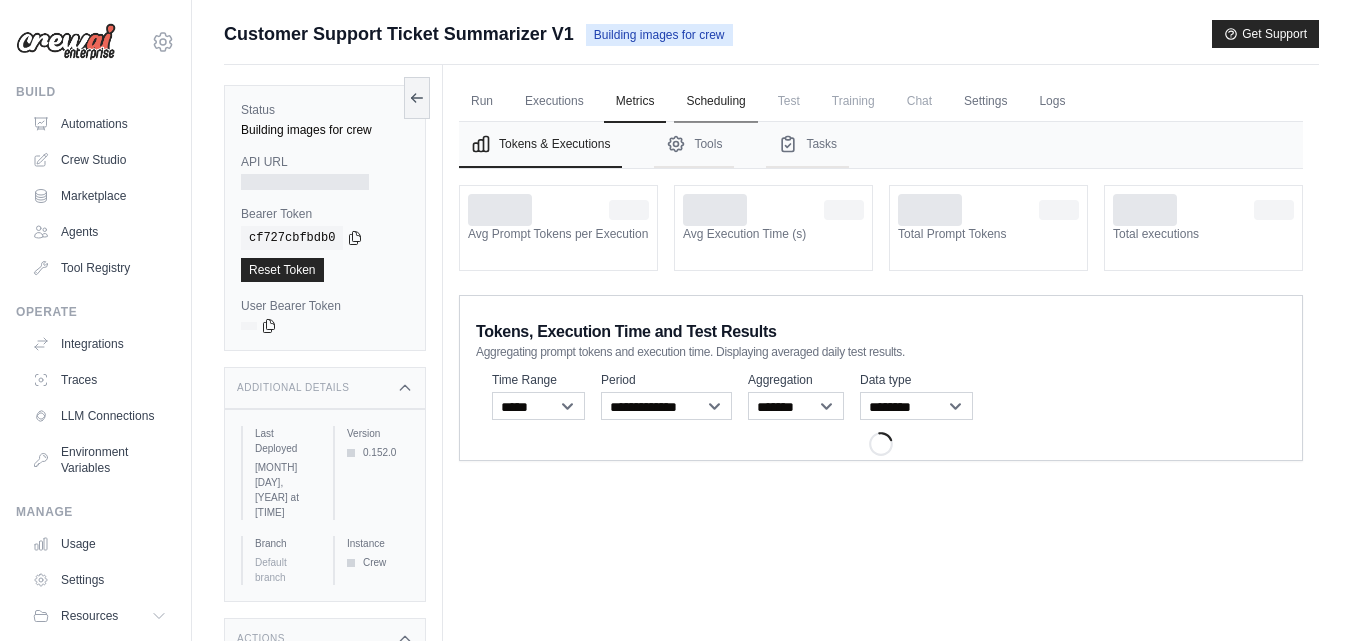 click on "Scheduling" at bounding box center [715, 102] 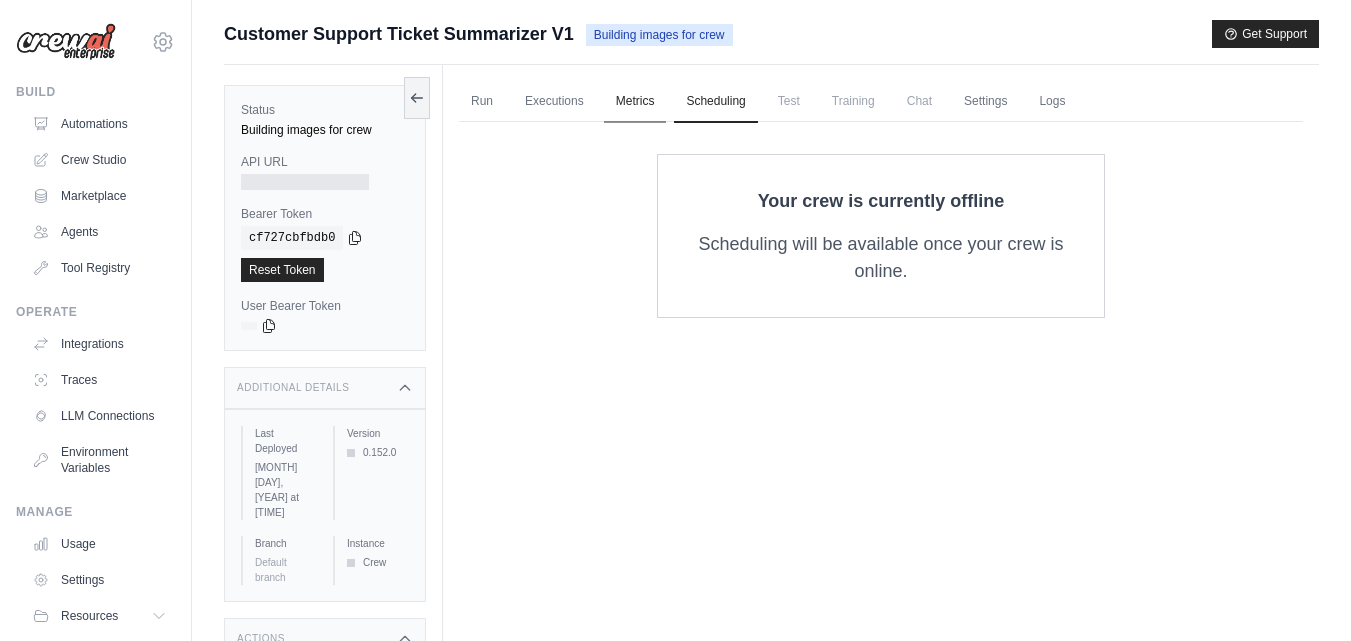 click on "Metrics" at bounding box center (635, 102) 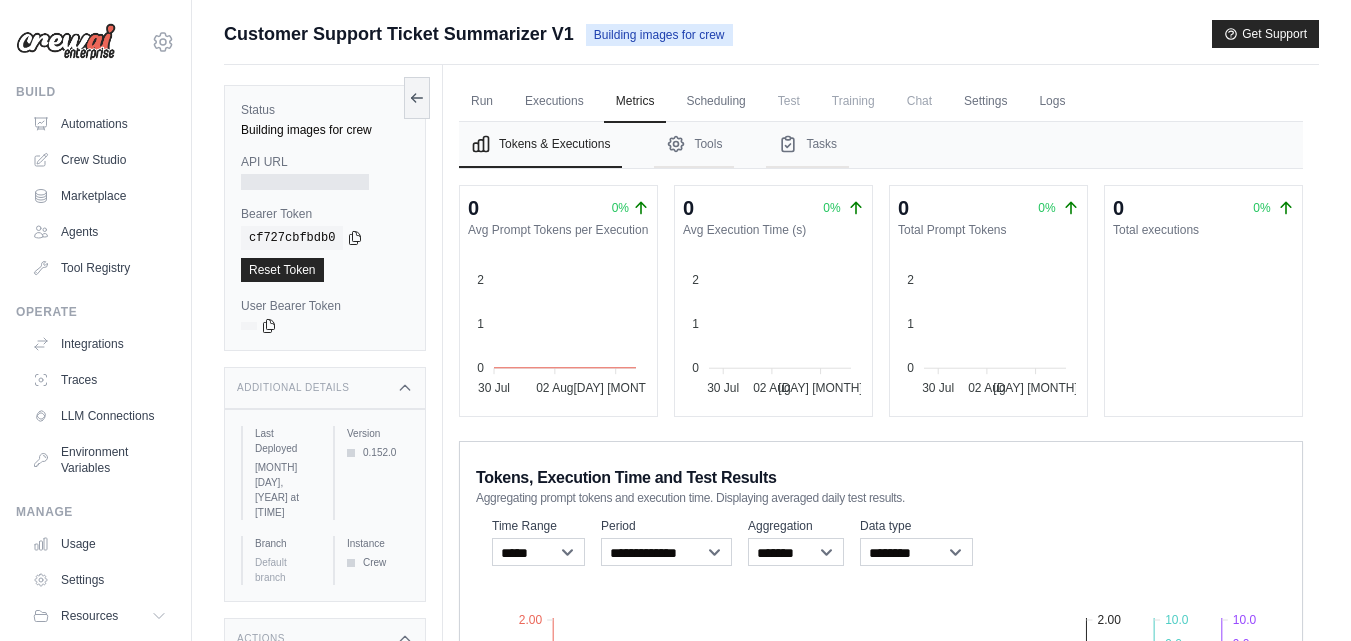 click at bounding box center (305, 182) 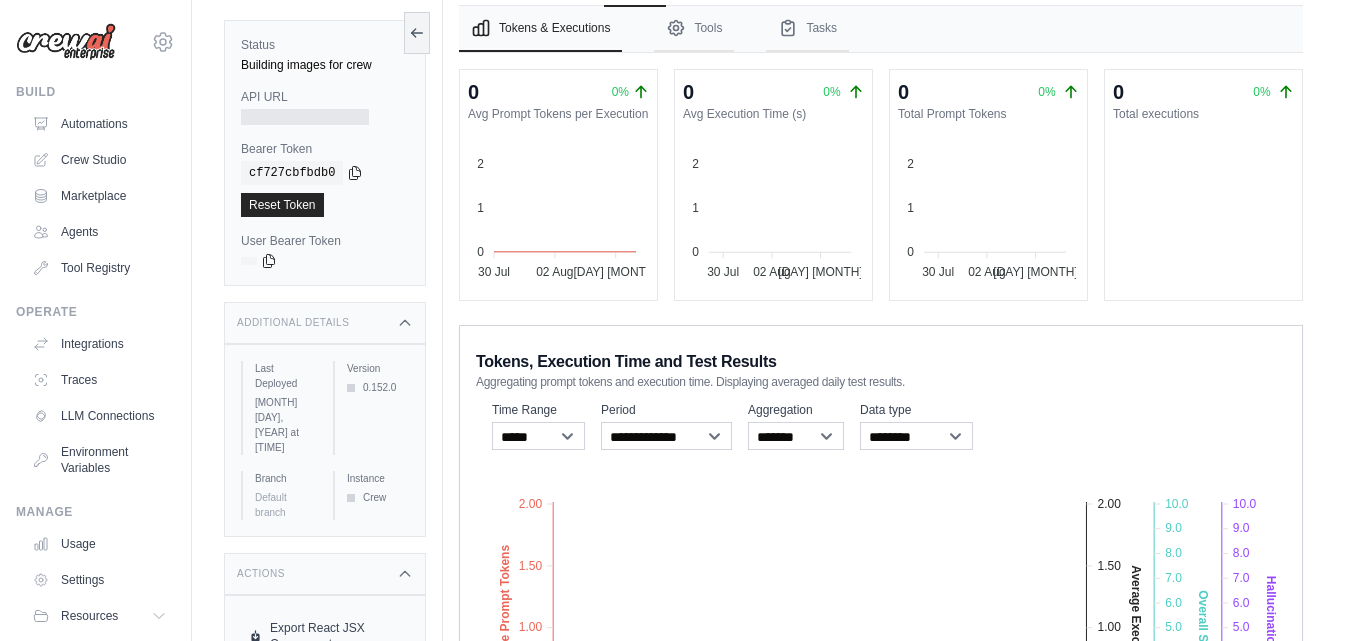 scroll, scrollTop: 0, scrollLeft: 0, axis: both 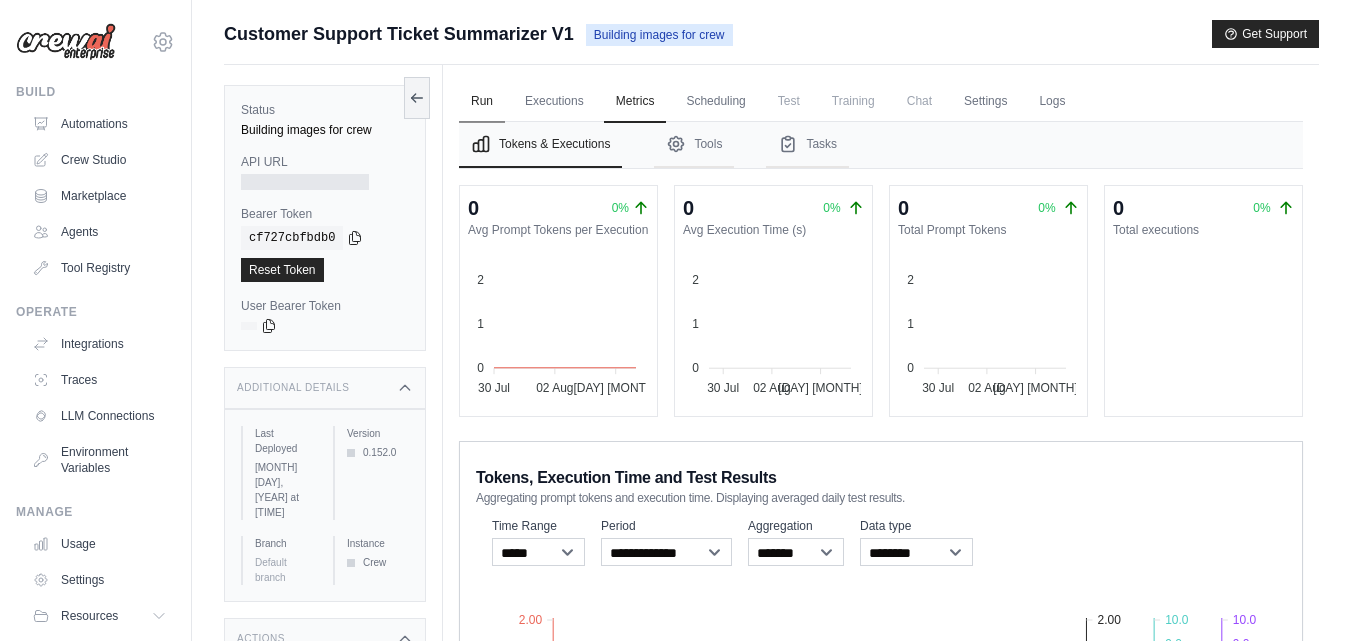 click on "Run" at bounding box center [482, 102] 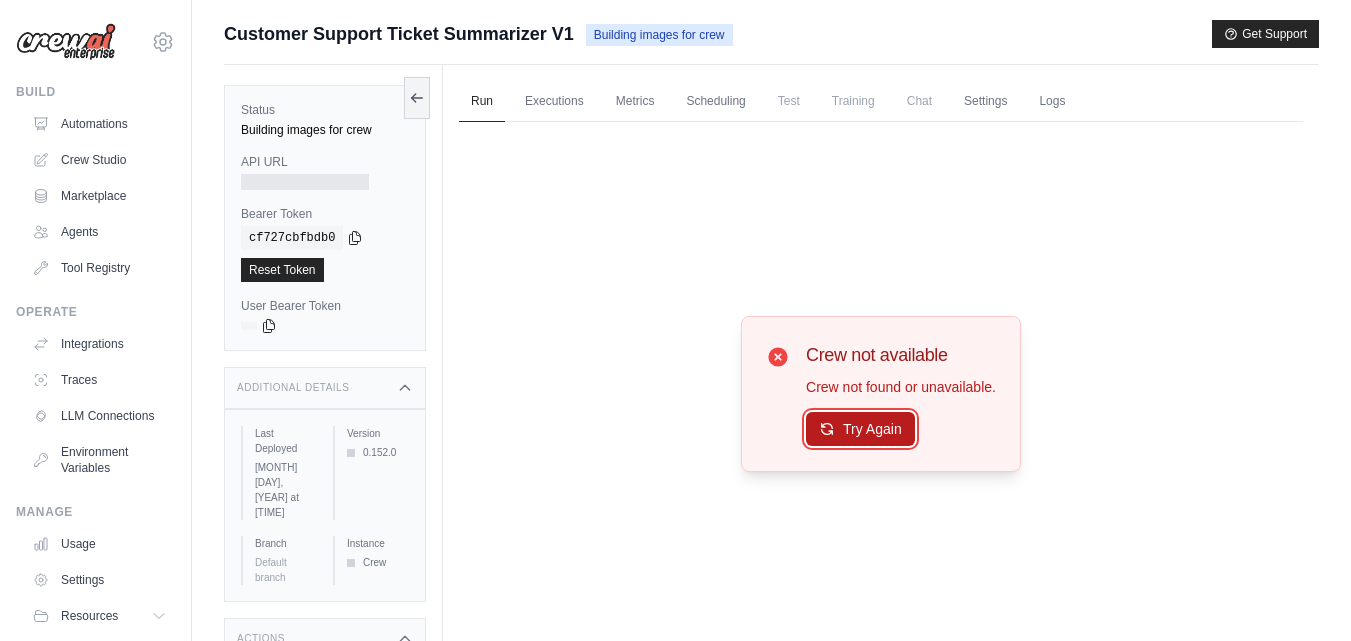 click on "Try Again" at bounding box center (860, 429) 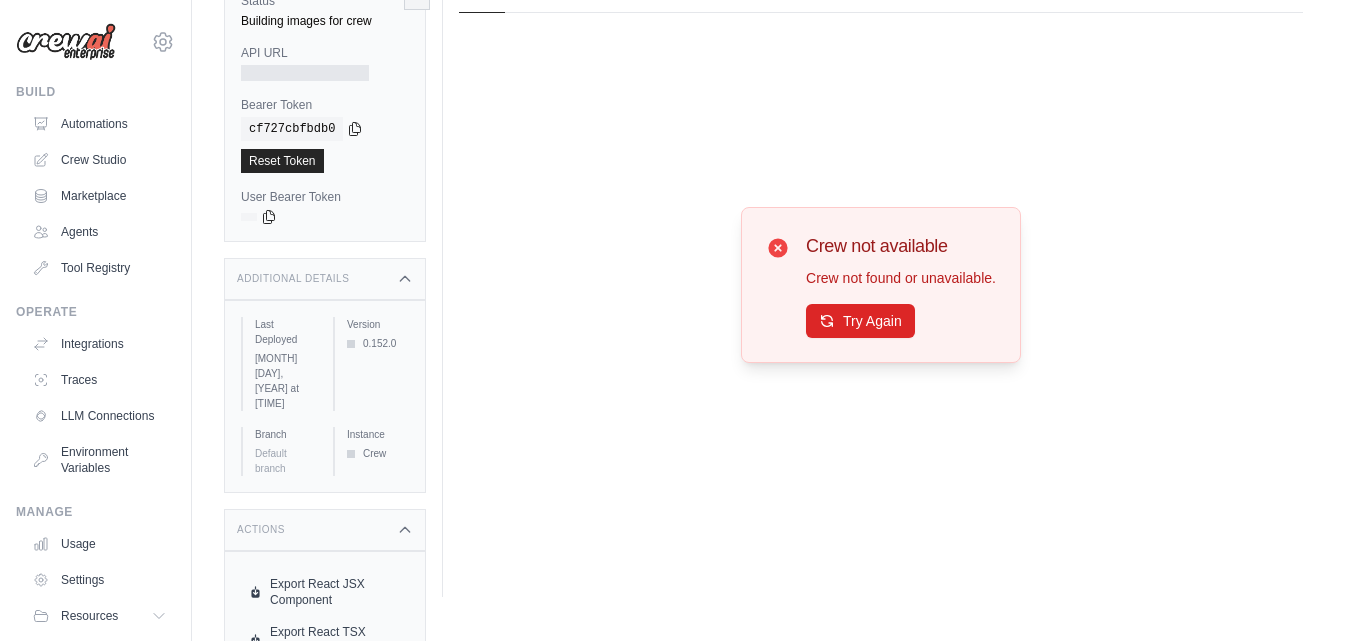 scroll, scrollTop: 0, scrollLeft: 0, axis: both 